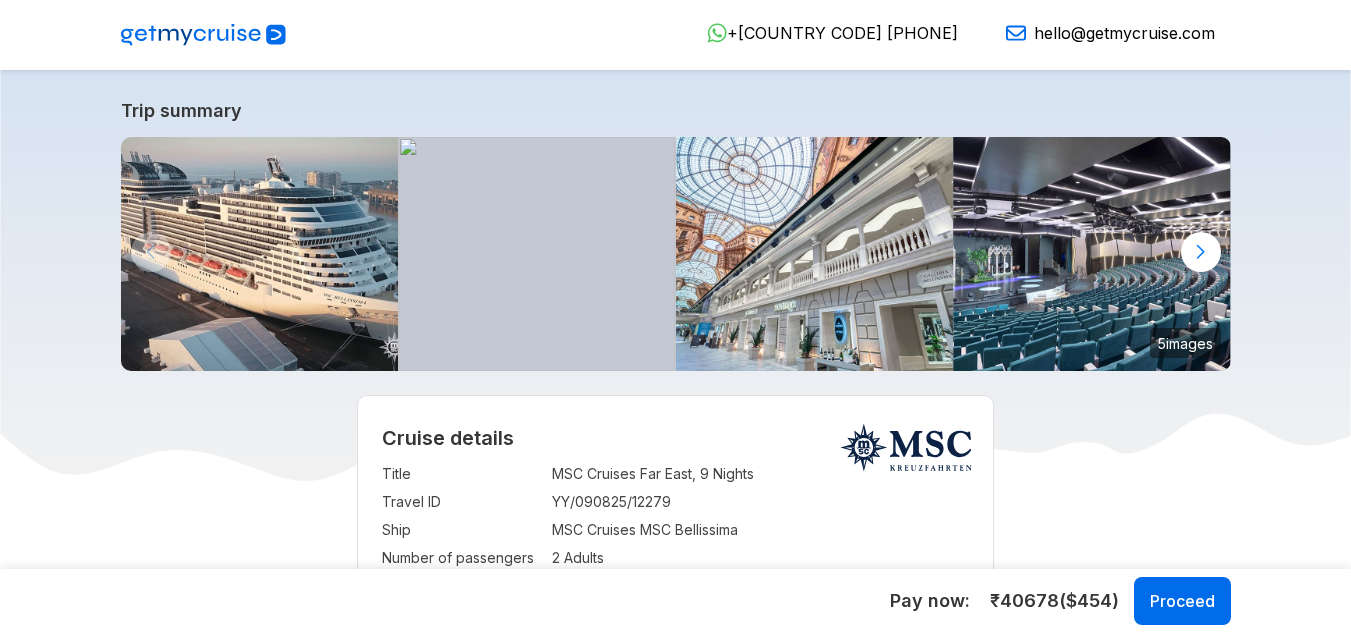 select on "**" 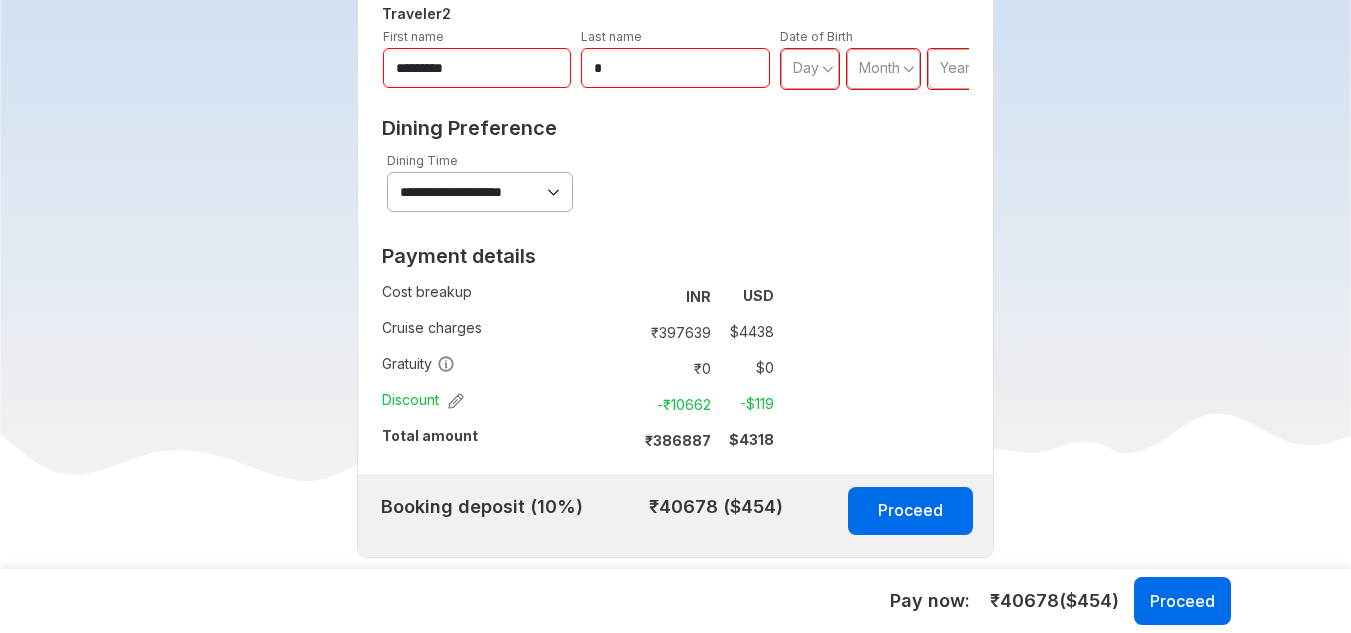 scroll, scrollTop: 1293, scrollLeft: 0, axis: vertical 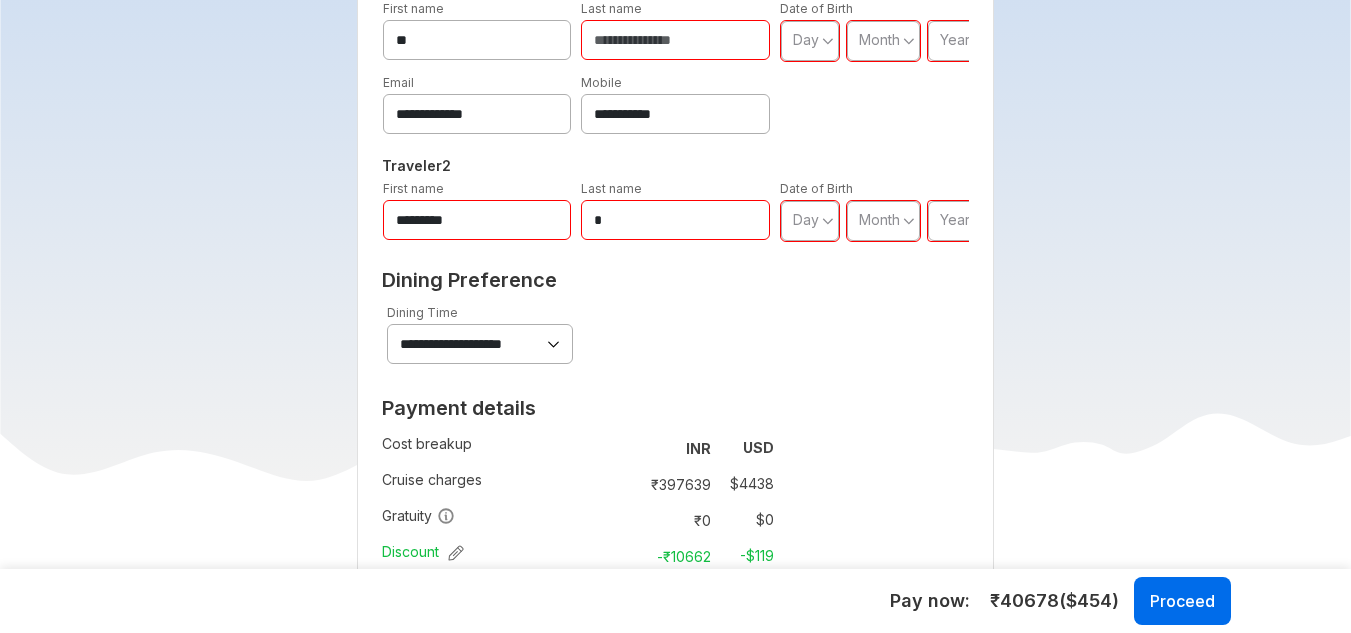 click on "**" at bounding box center (477, 40) 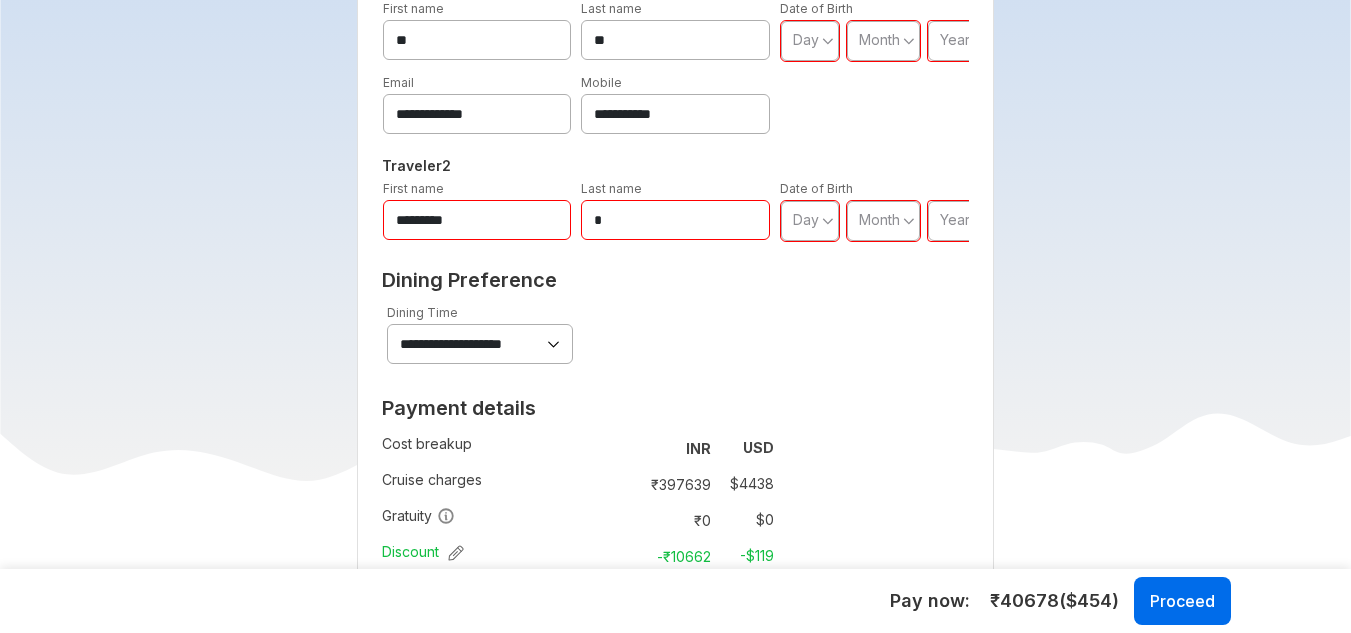 type on "**" 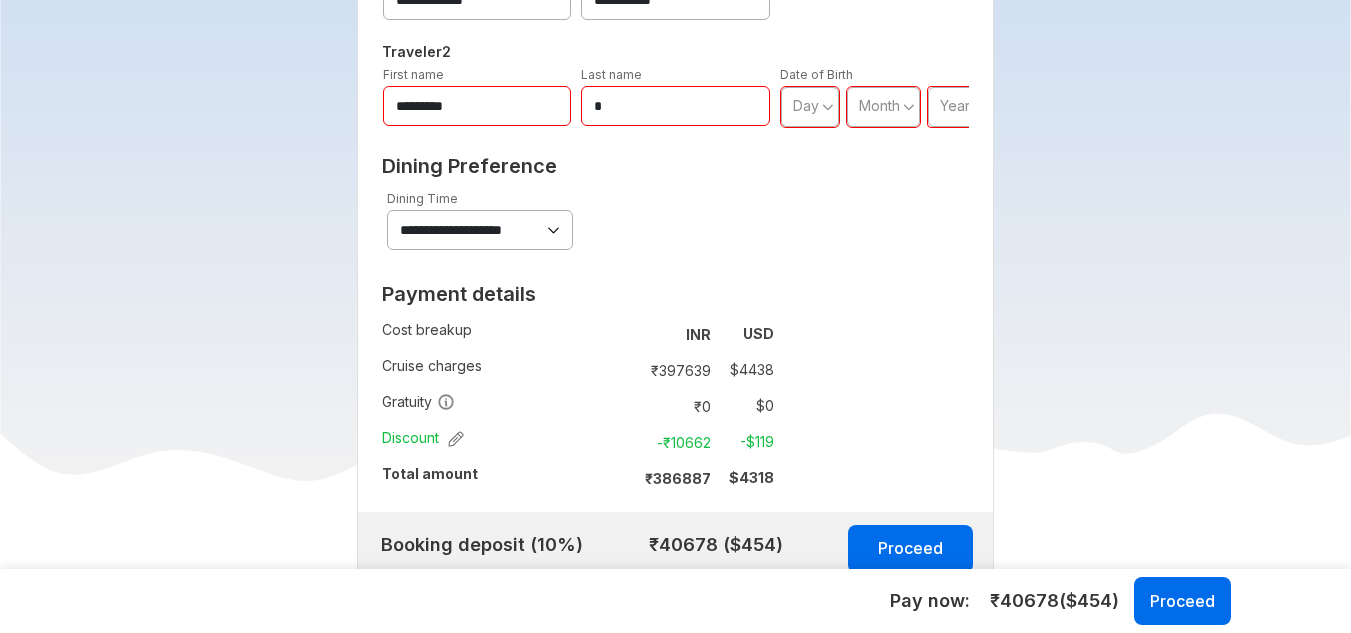 scroll, scrollTop: 1331, scrollLeft: 0, axis: vertical 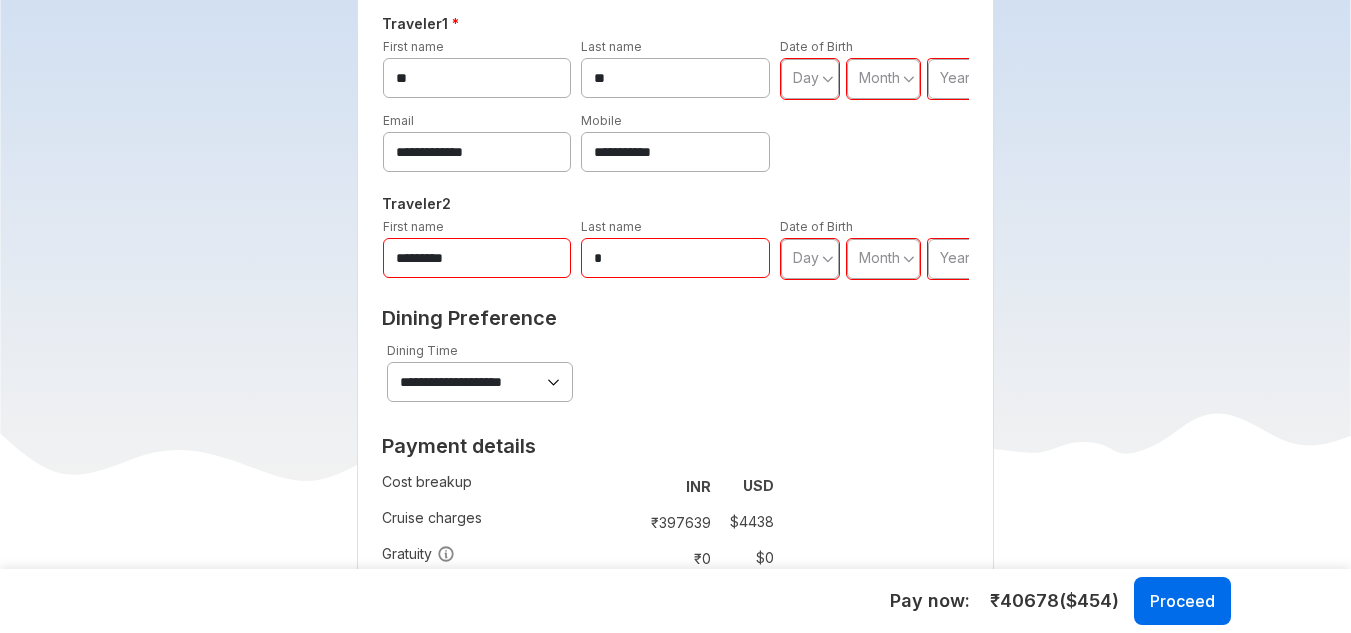 click on "Day" at bounding box center [810, 79] 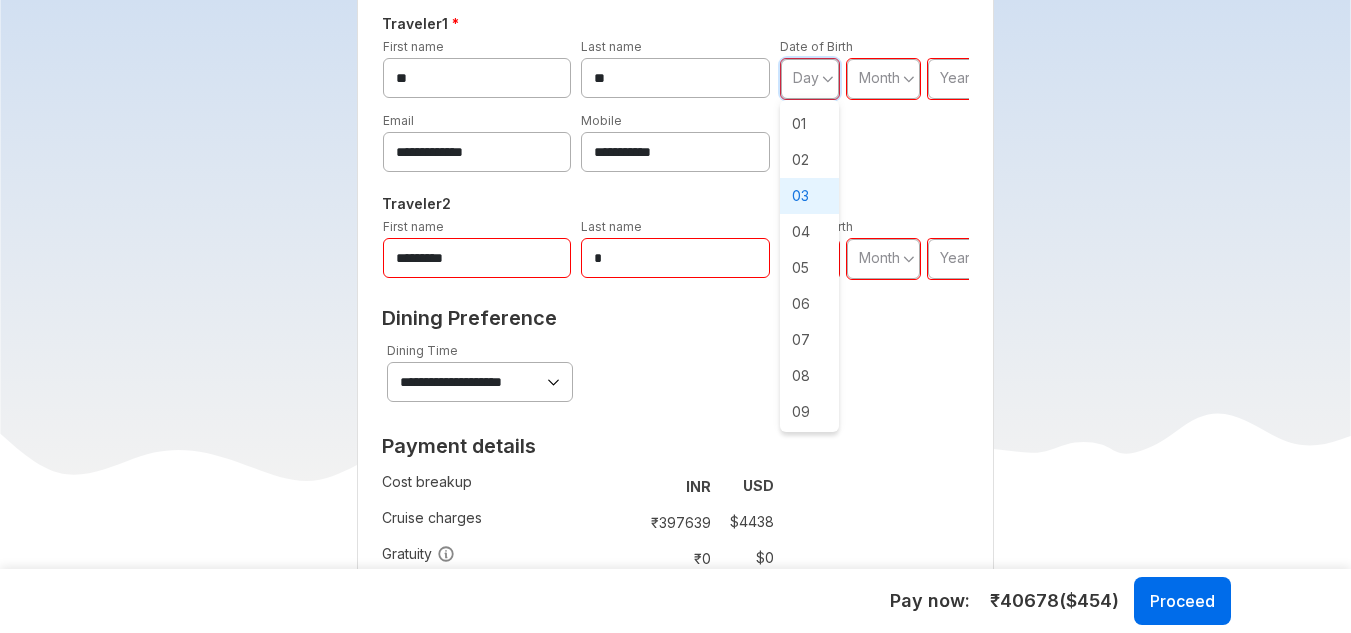 click on "03" at bounding box center (810, 196) 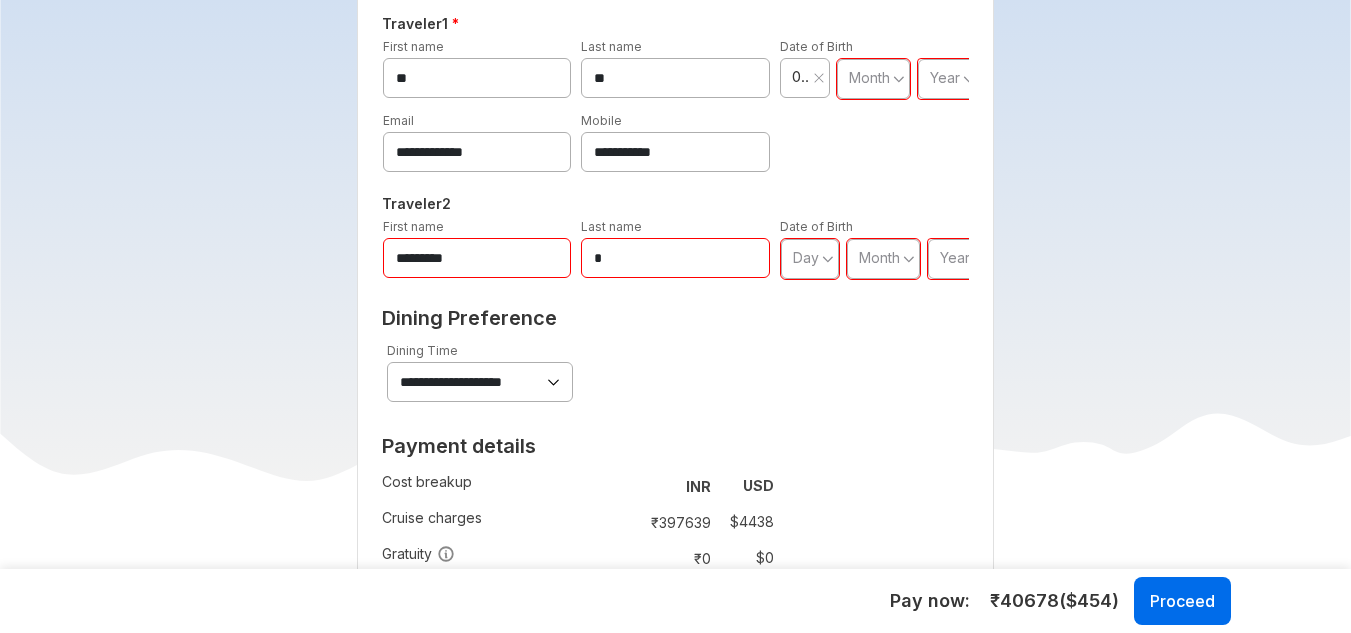 click on "Month" at bounding box center [873, 79] 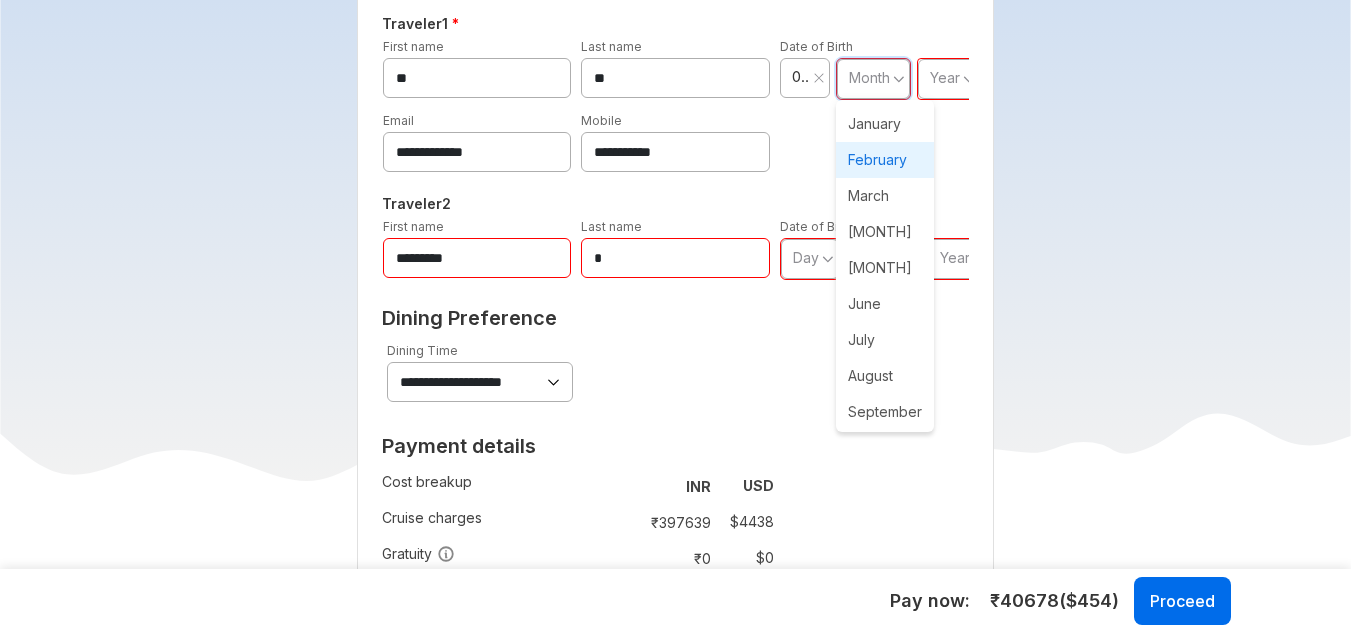click on "February" at bounding box center [885, 160] 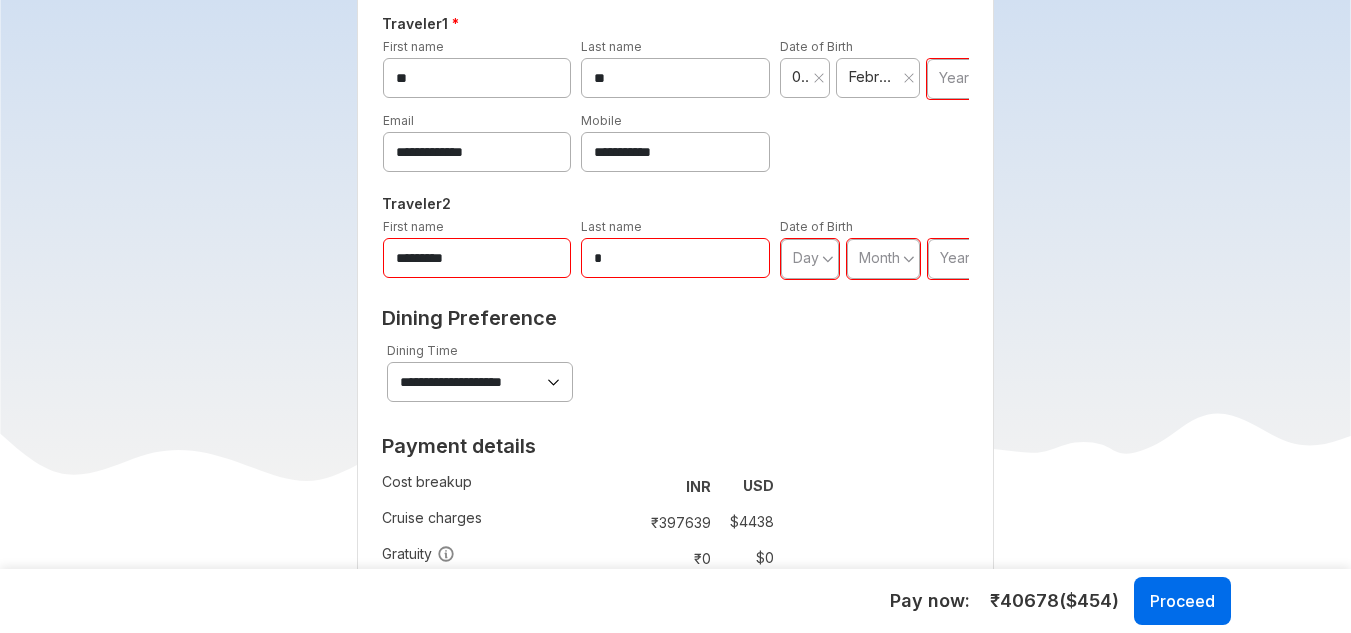 click on "Year" at bounding box center (958, 79) 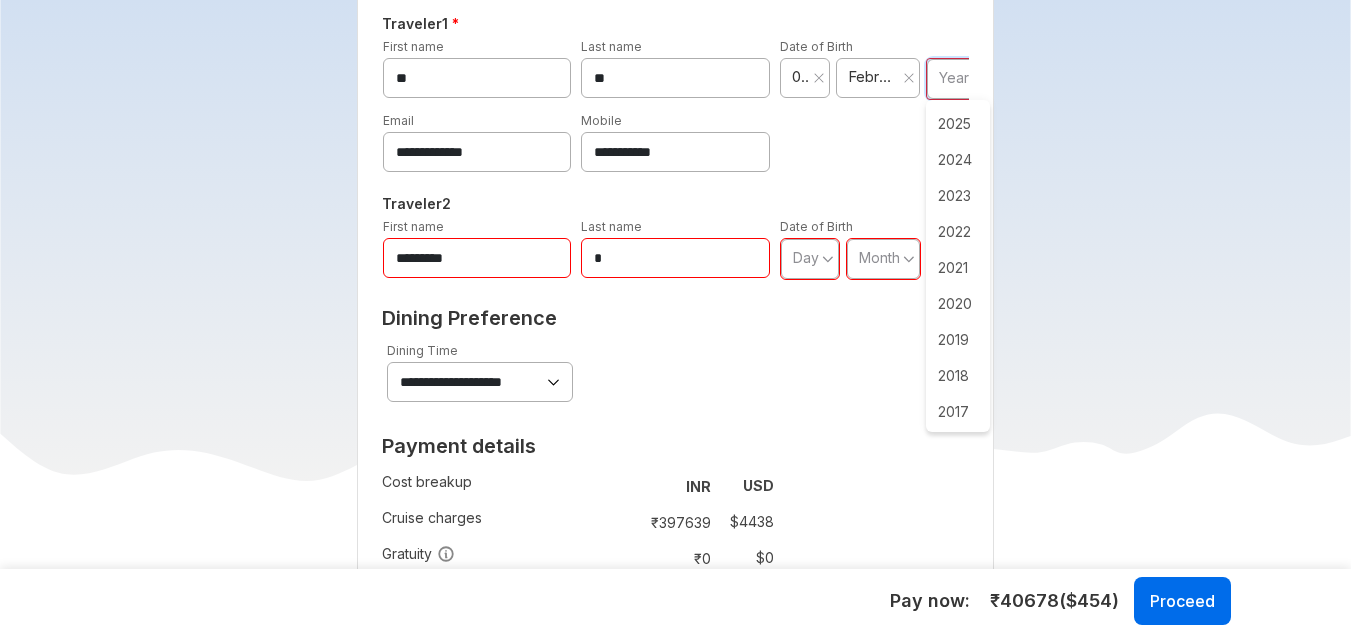 scroll, scrollTop: 989, scrollLeft: 0, axis: vertical 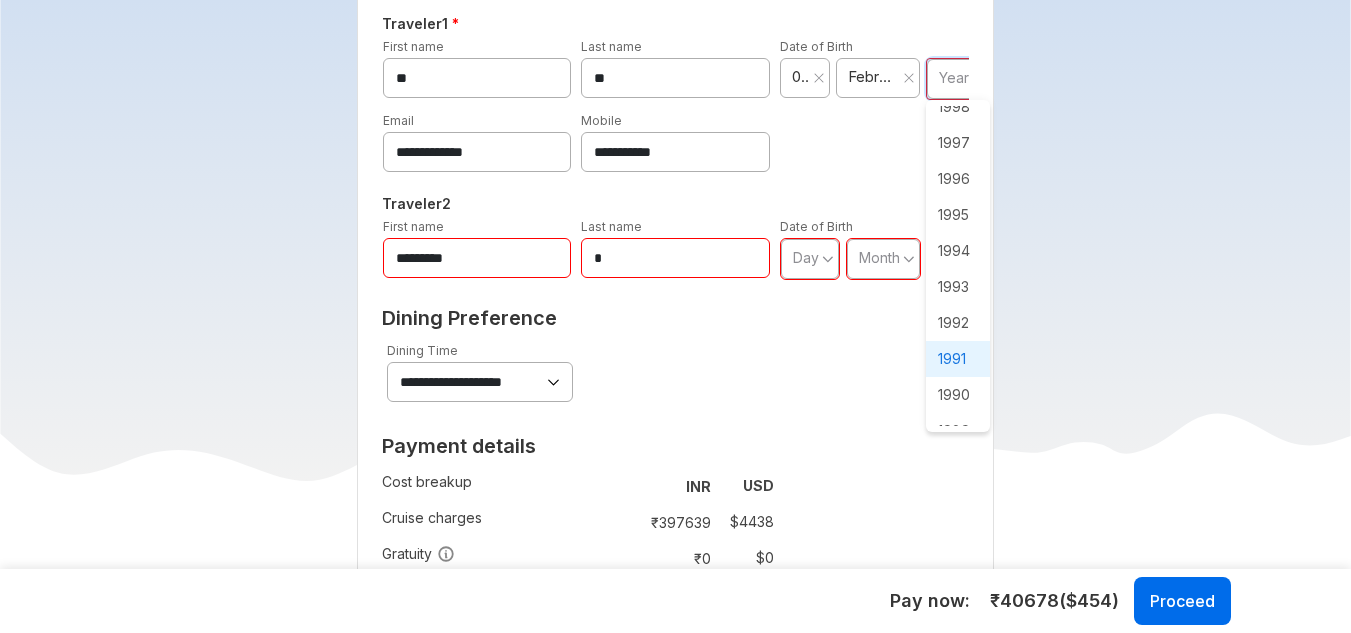 click on "1991" at bounding box center [958, 359] 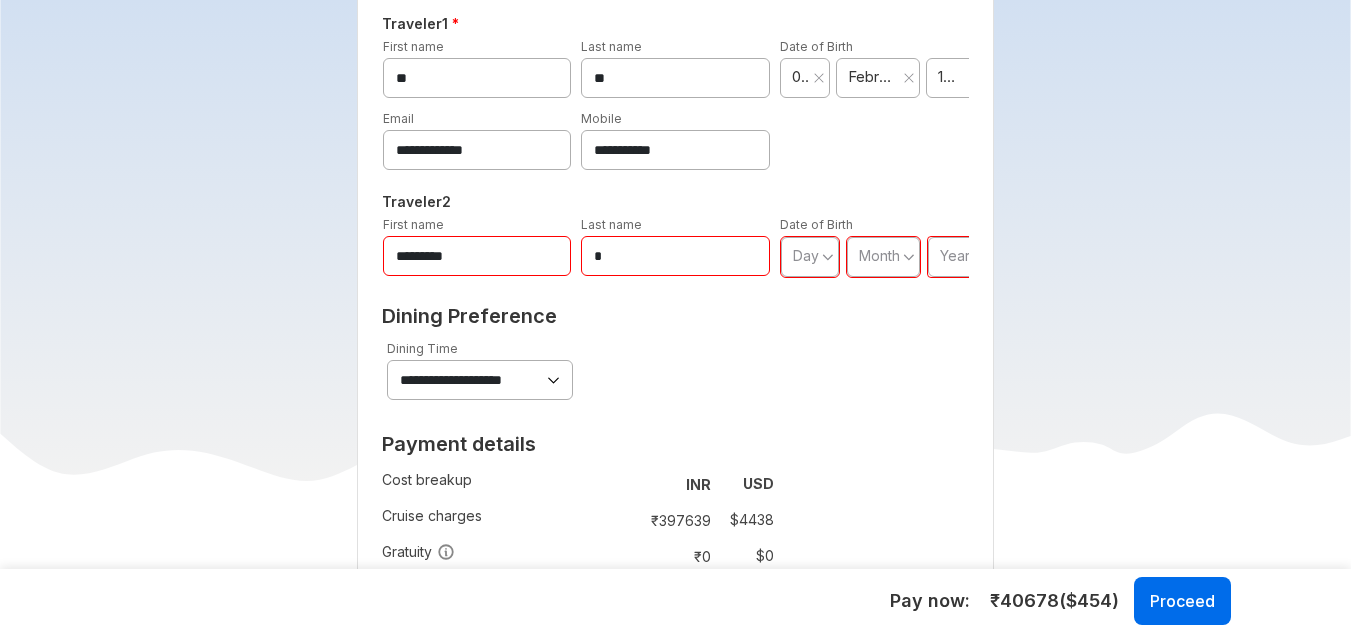 click on "*" at bounding box center (675, 256) 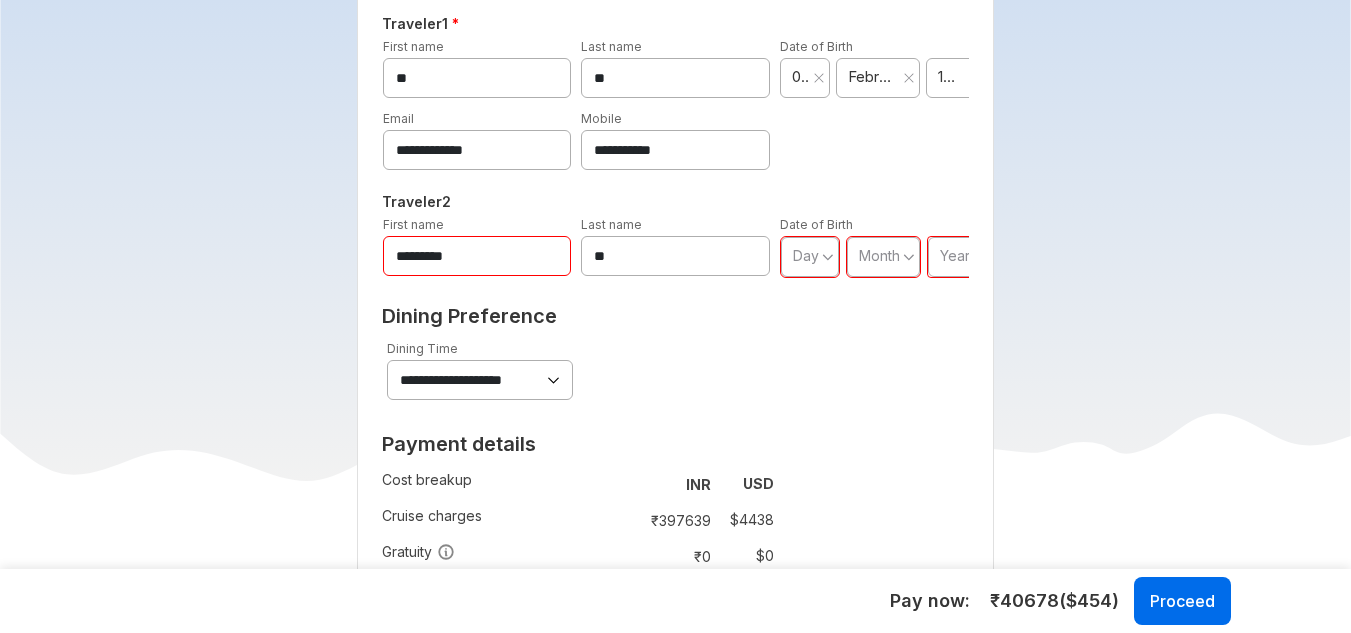 type on "**" 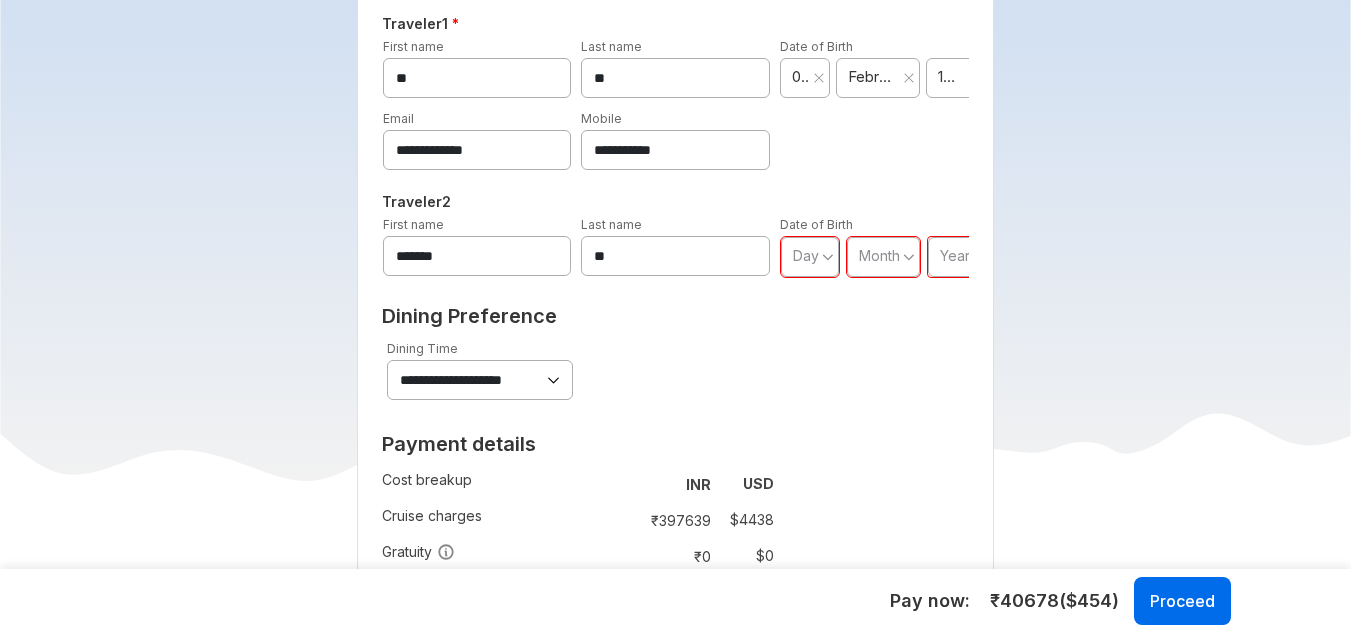 type on "*******" 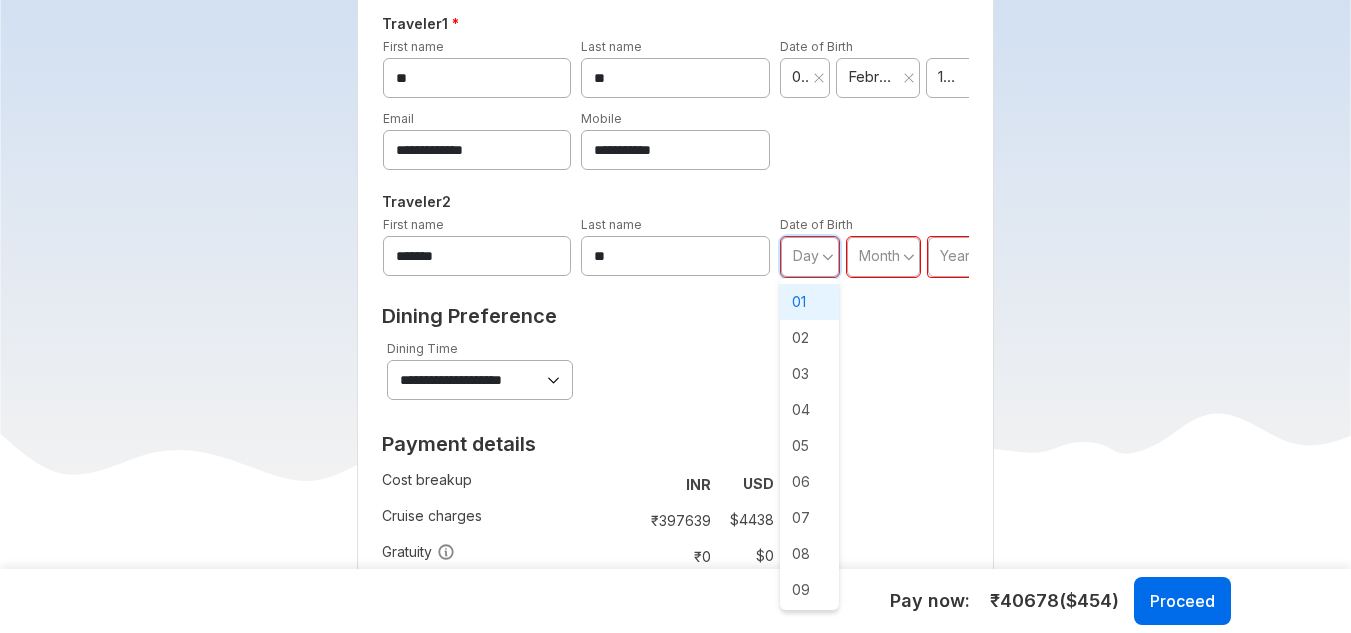 click on "01" at bounding box center [810, 302] 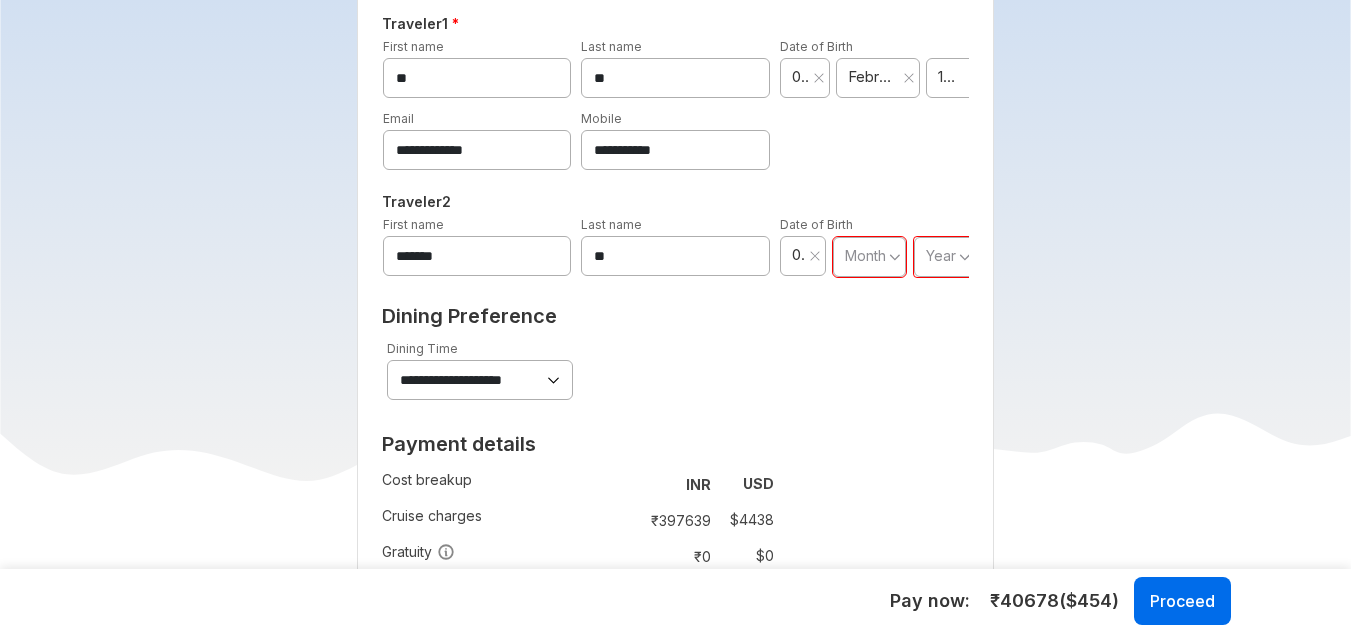 click on "Month" at bounding box center [869, 257] 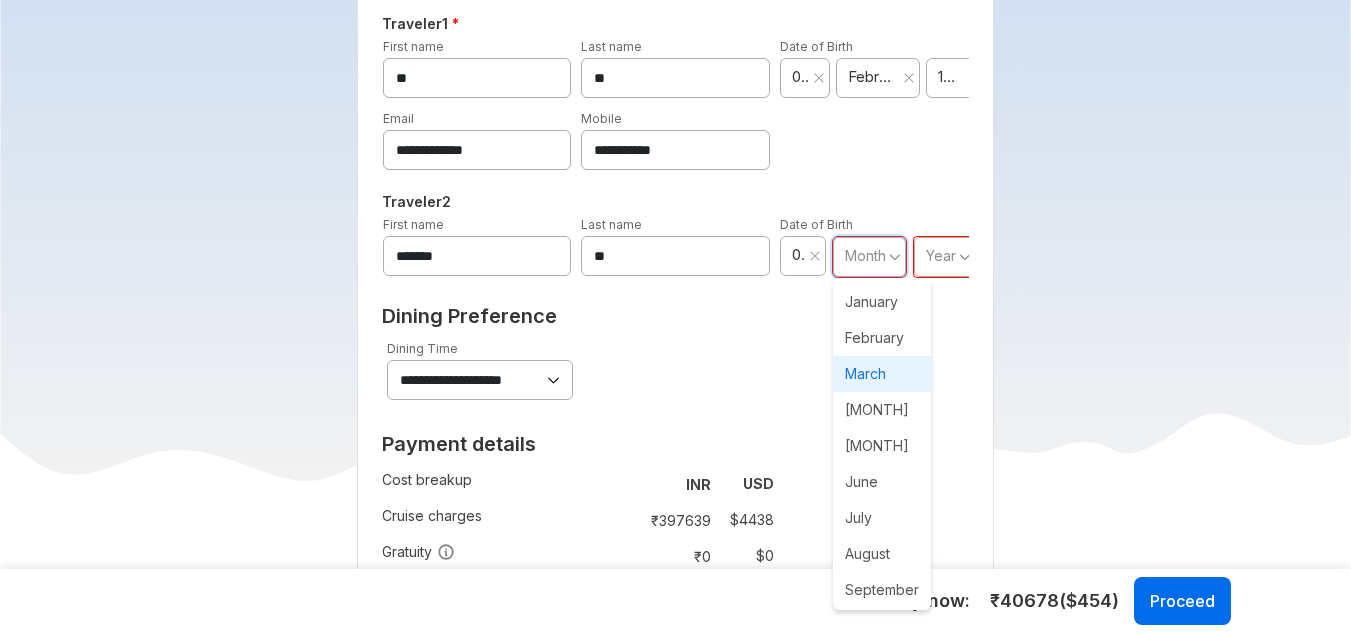 click on "March" at bounding box center (882, 374) 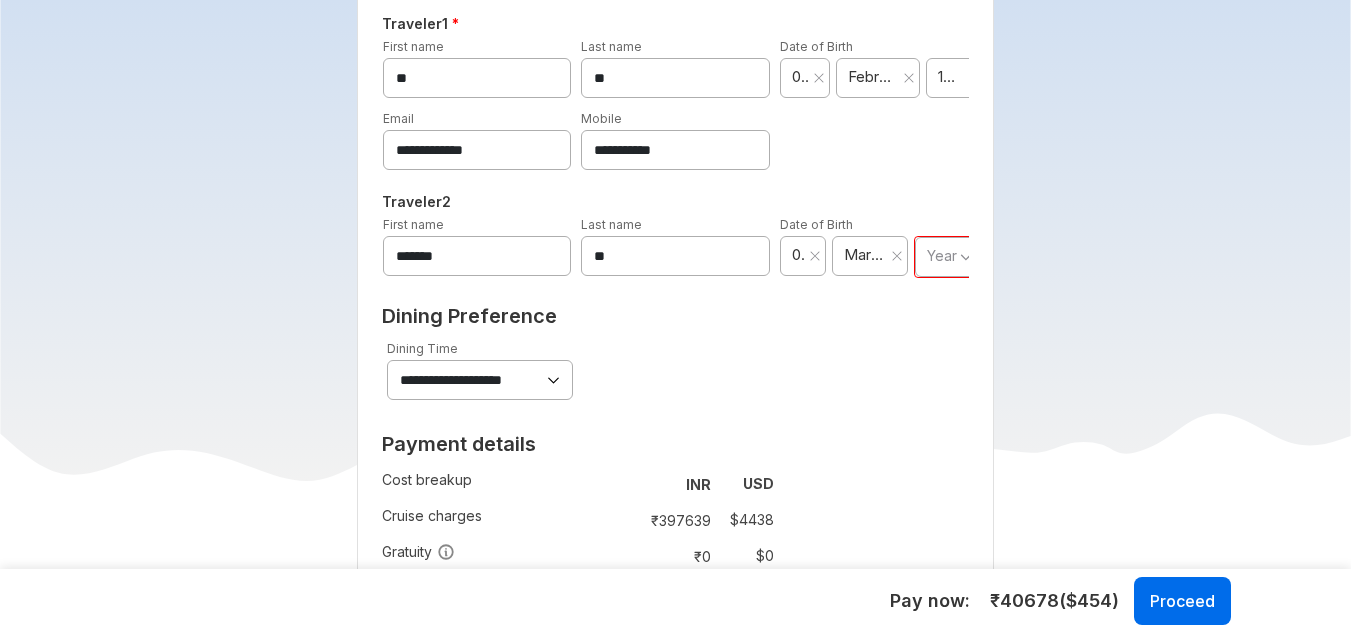 click on "Year" at bounding box center (942, 255) 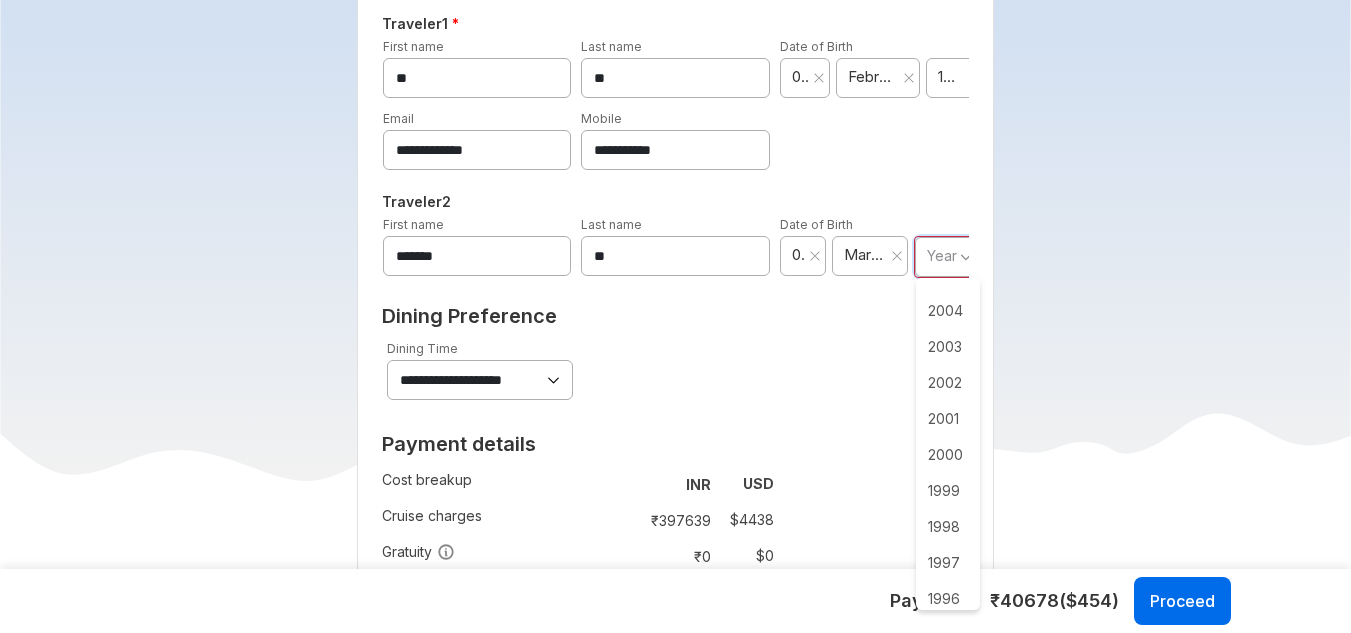 scroll, scrollTop: 1120, scrollLeft: 0, axis: vertical 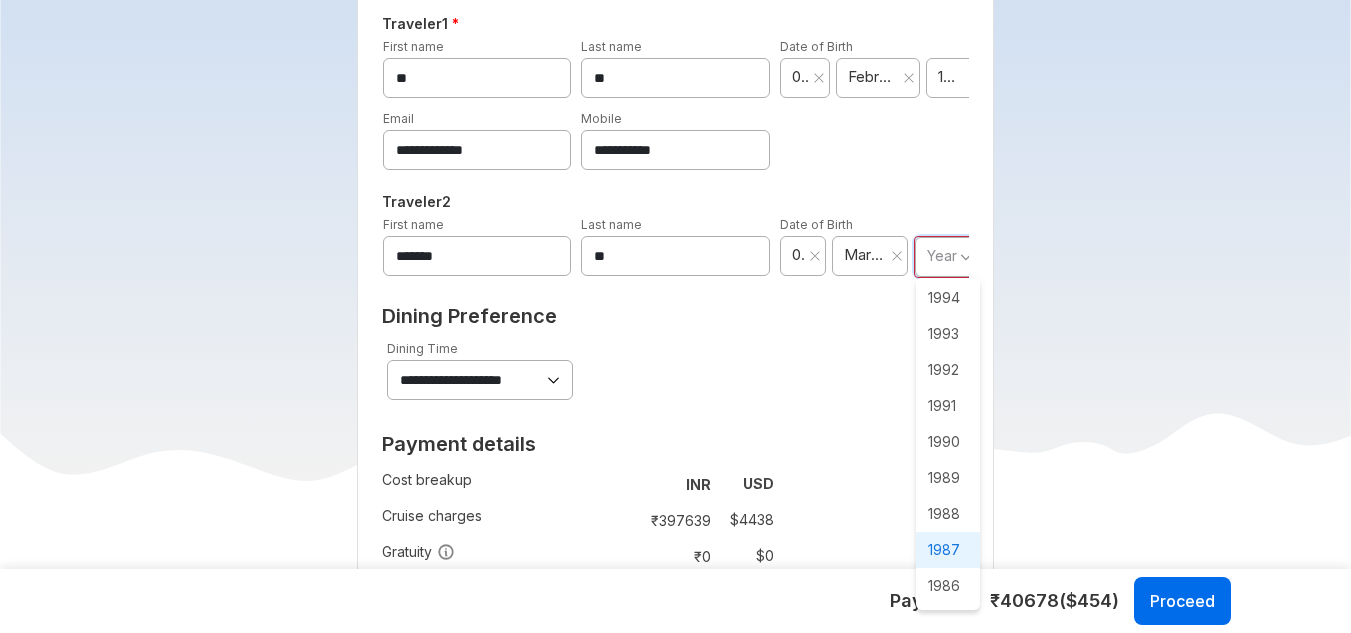 click on "1987" at bounding box center (948, 550) 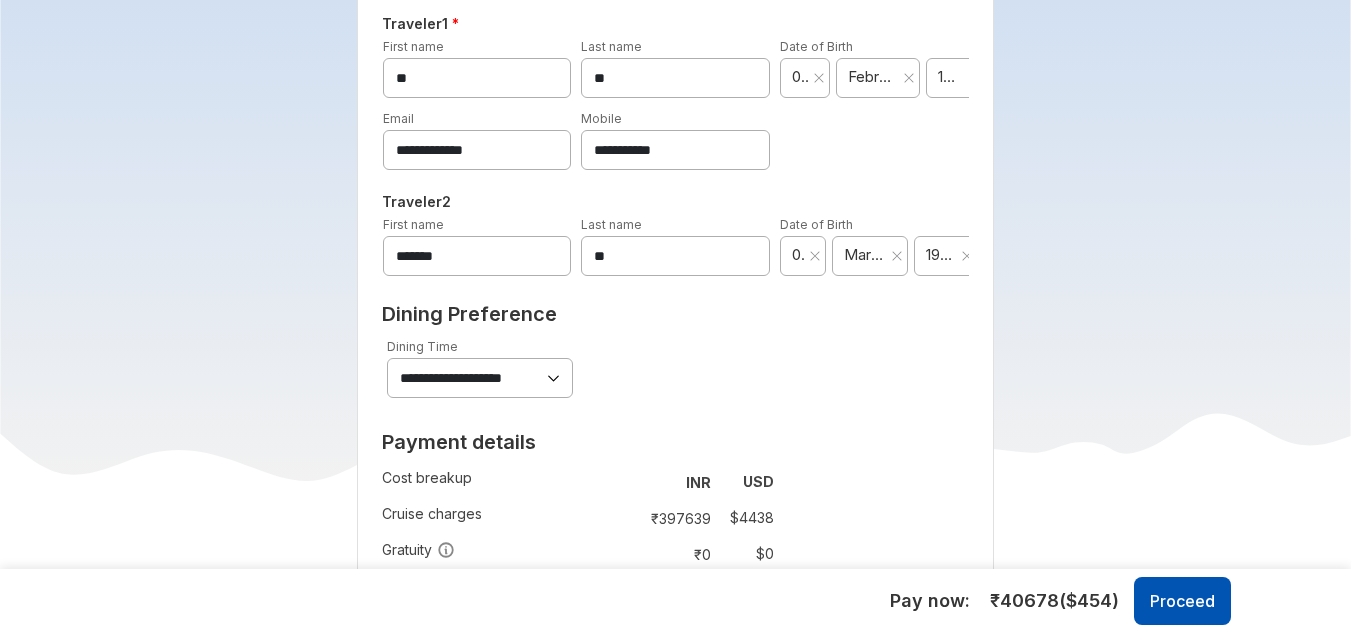 click on "Proceed" at bounding box center (1182, 601) 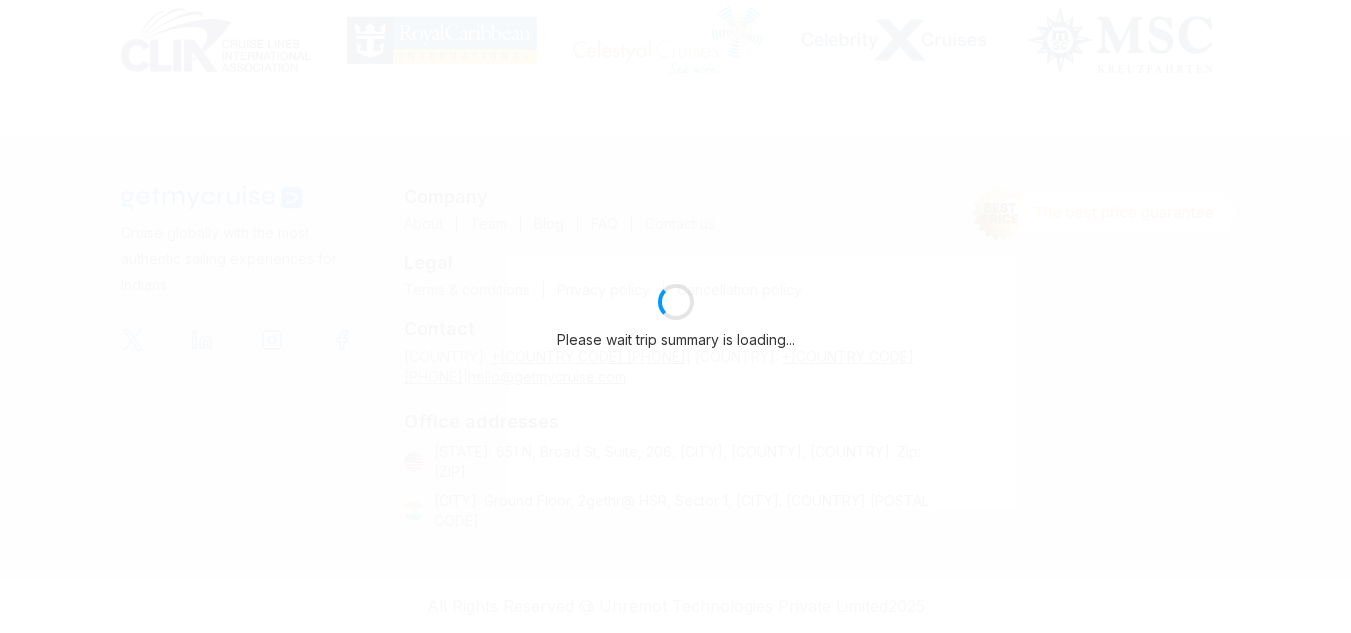 scroll, scrollTop: 605, scrollLeft: 0, axis: vertical 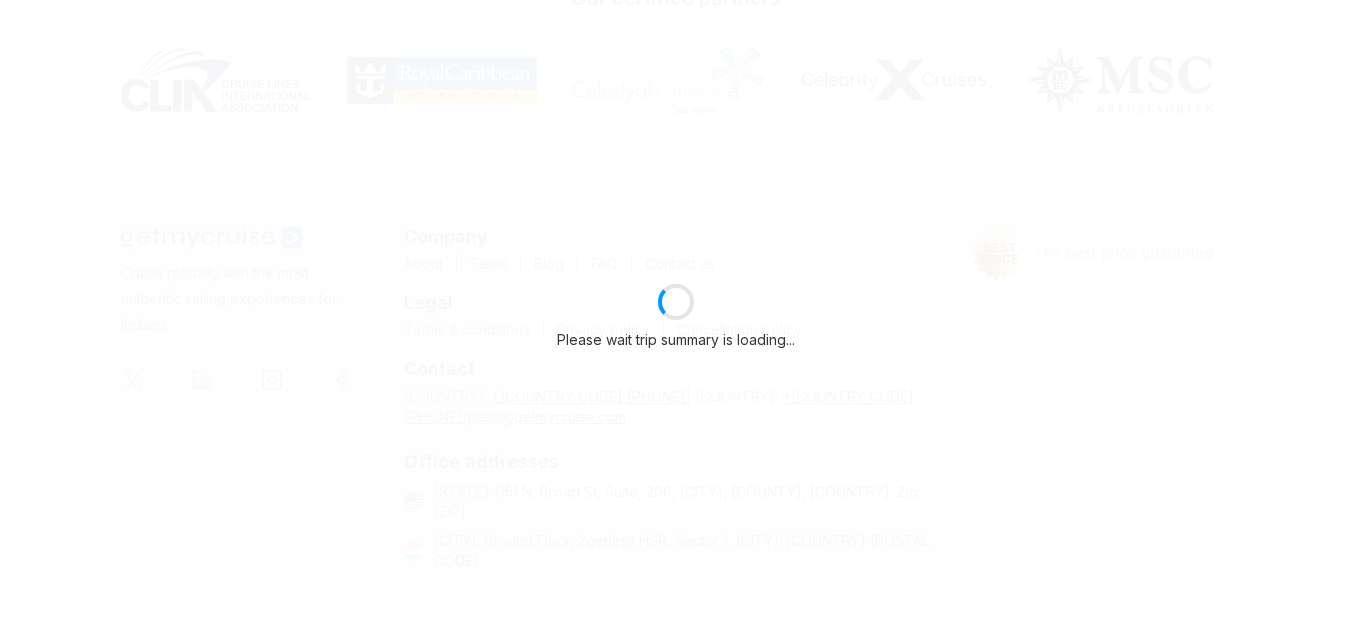 select on "**" 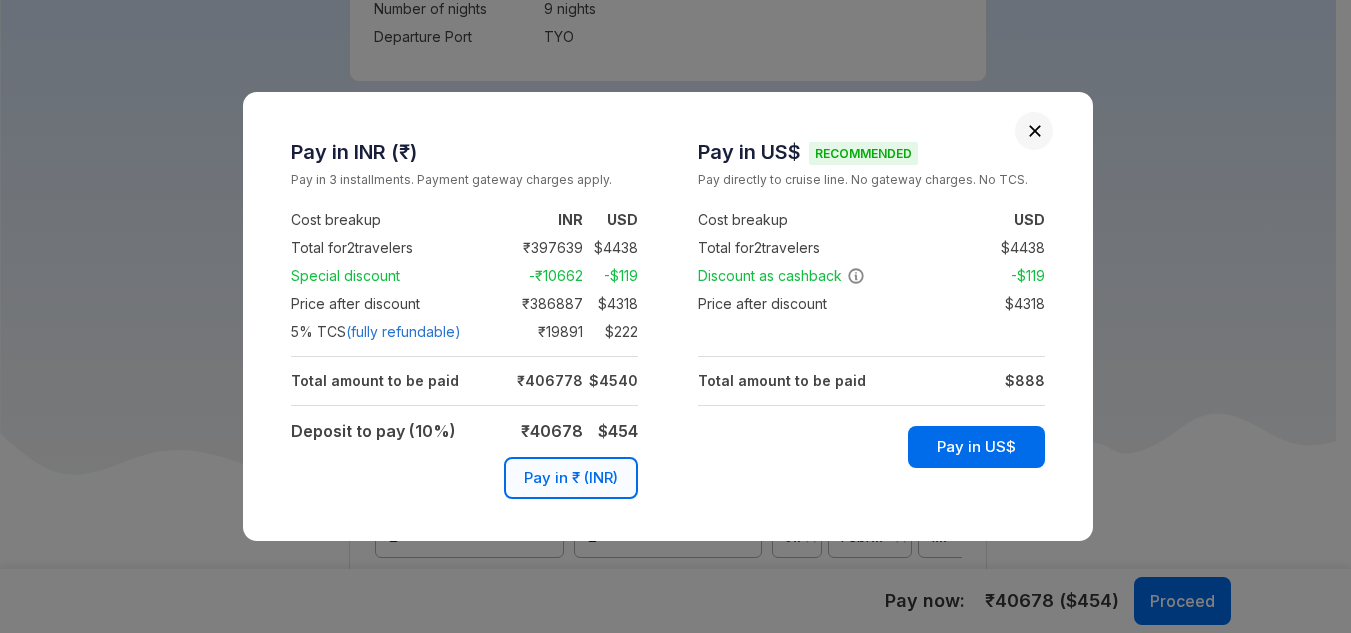 scroll, scrollTop: 1065, scrollLeft: 0, axis: vertical 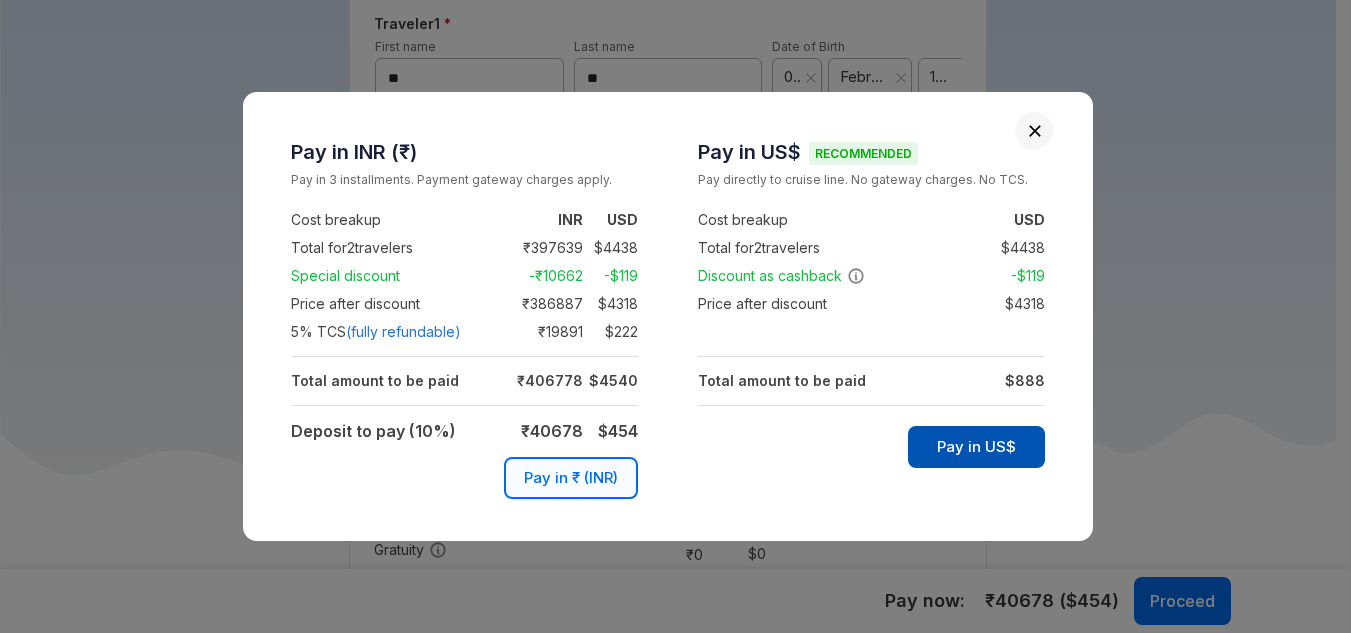 click on "Pay in US$" at bounding box center (976, 447) 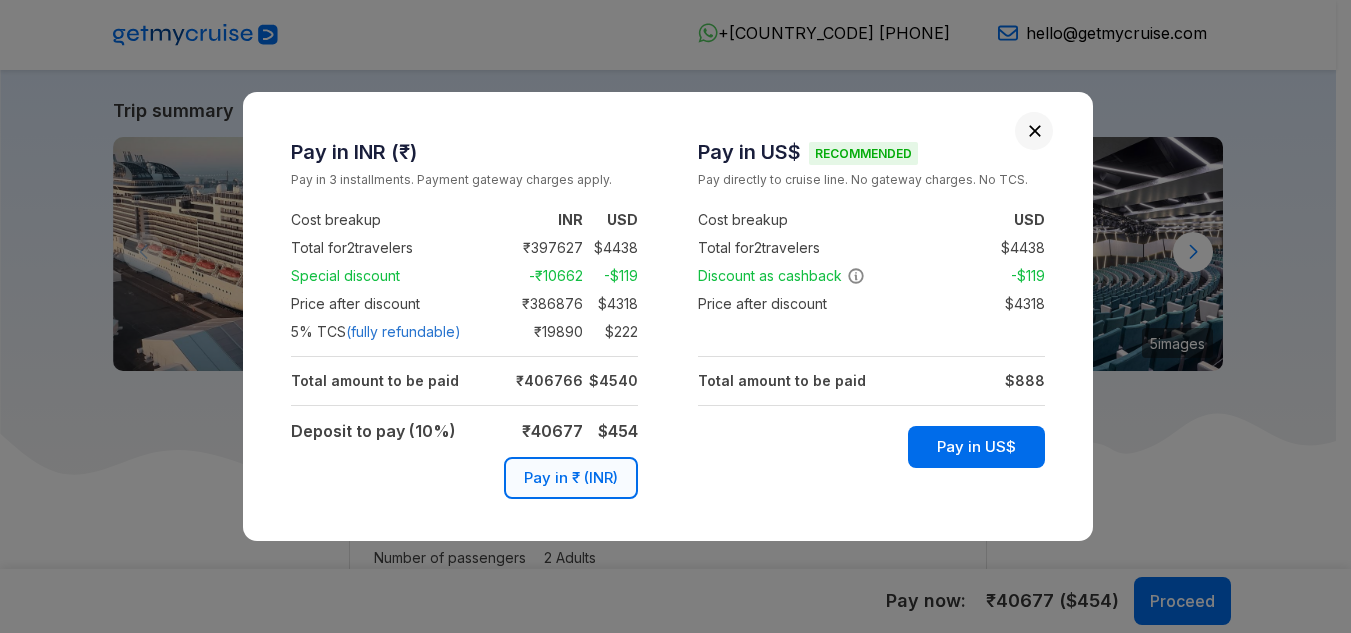 select on "**" 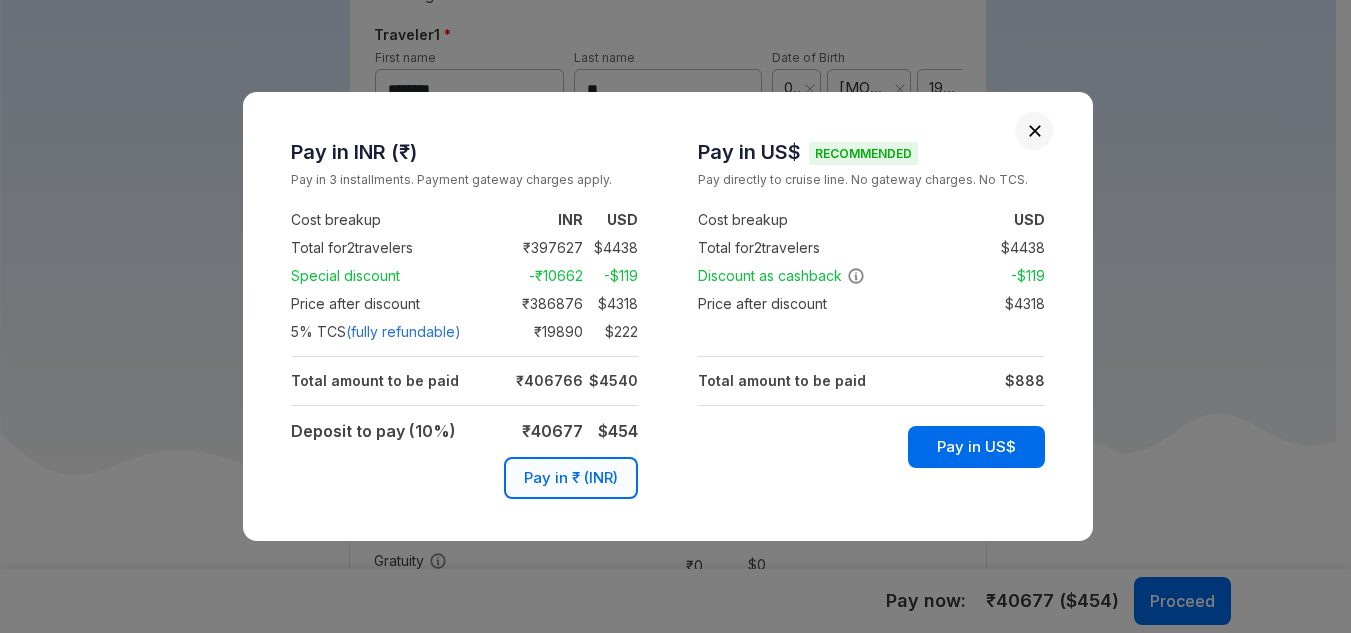scroll, scrollTop: 0, scrollLeft: 0, axis: both 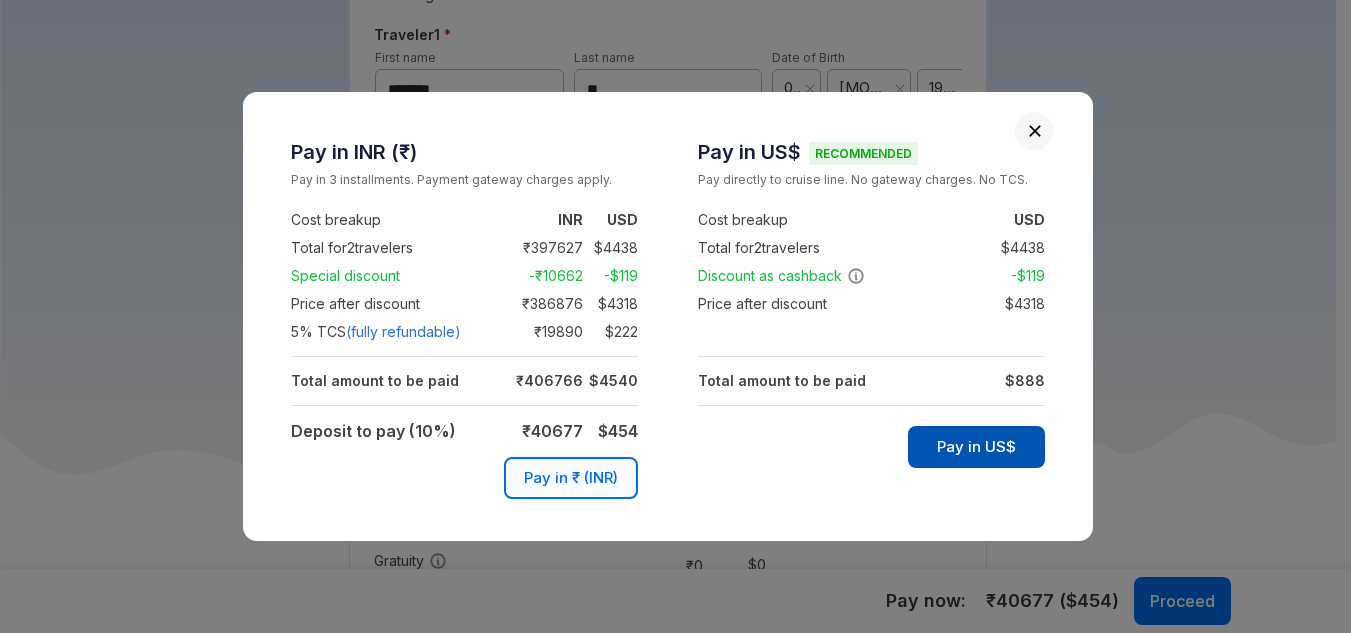 click on "Pay in US$" at bounding box center [976, 447] 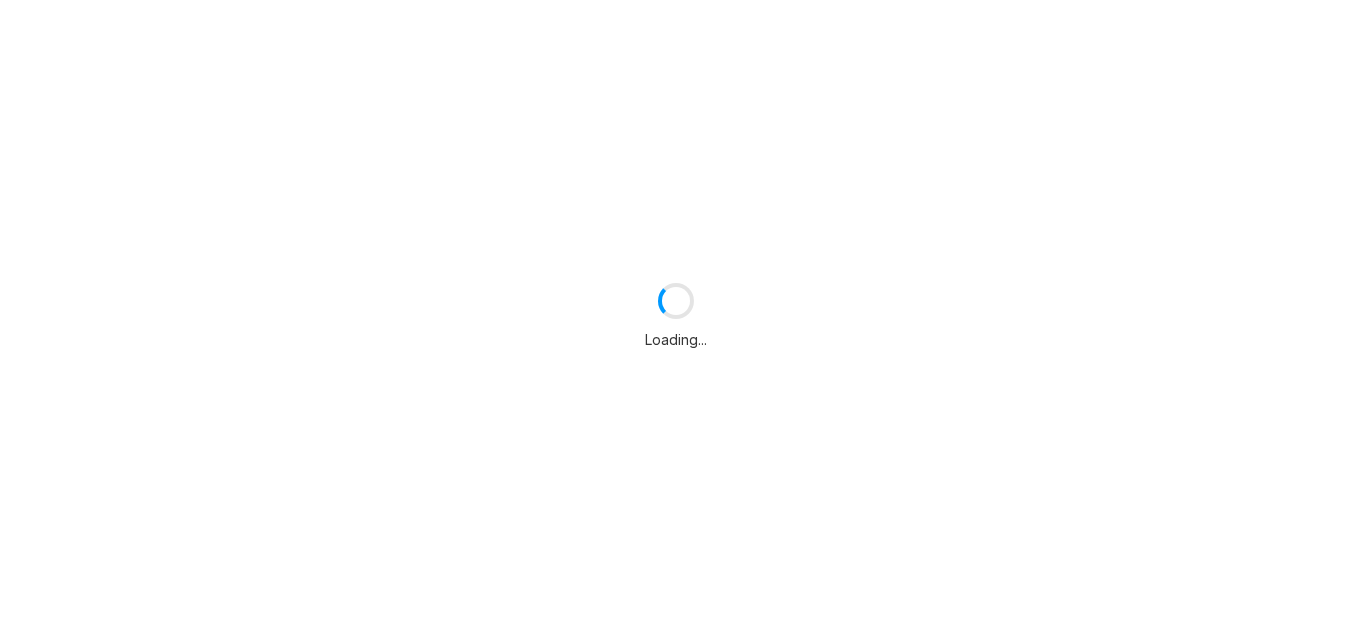 scroll, scrollTop: 0, scrollLeft: 0, axis: both 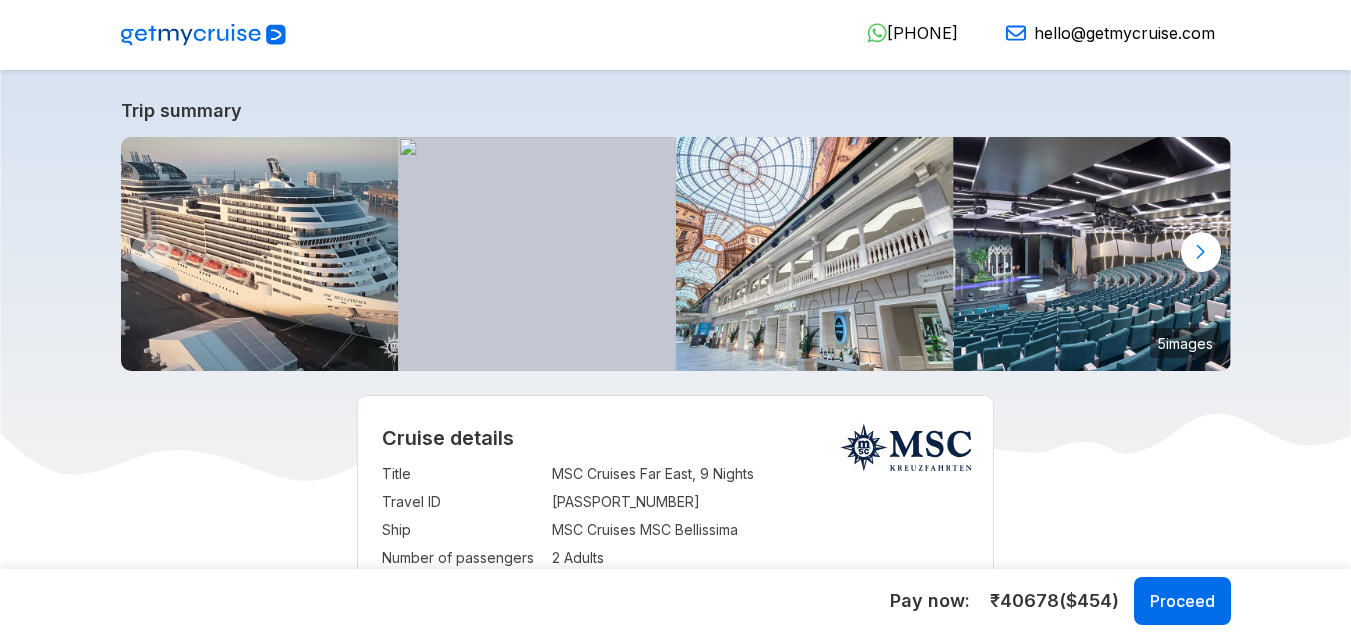 select on "**" 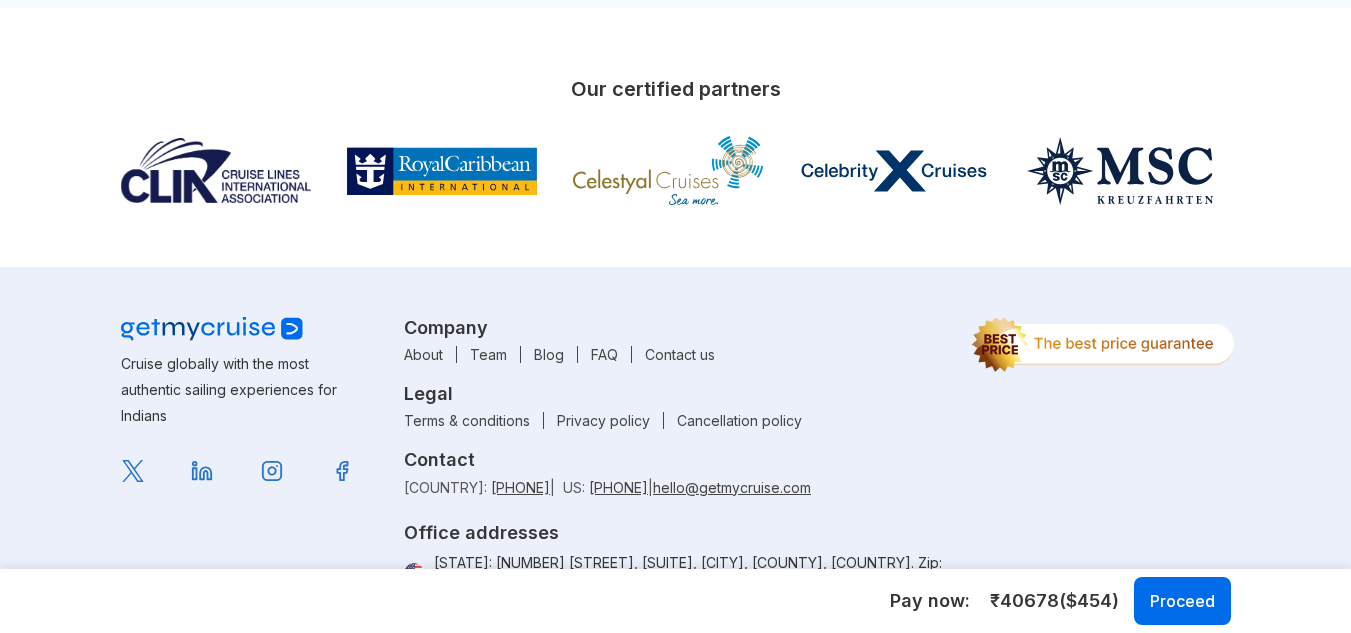 scroll, scrollTop: 0, scrollLeft: 0, axis: both 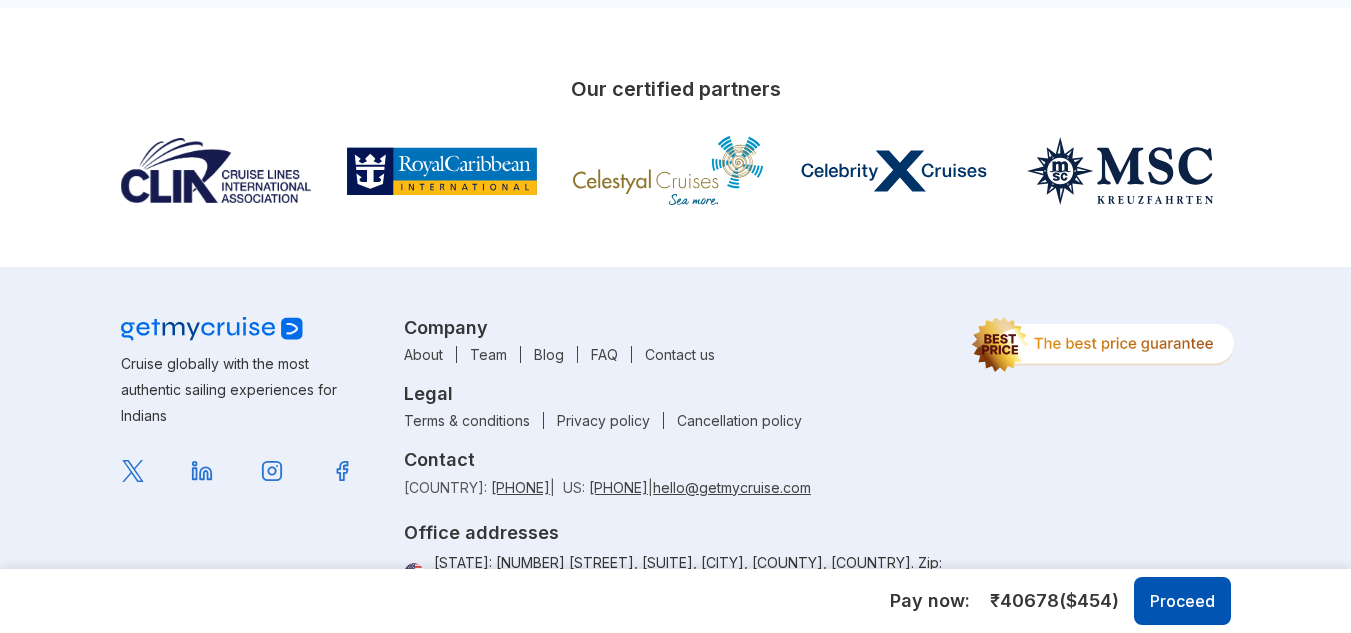 click on "Proceed" at bounding box center [1182, 601] 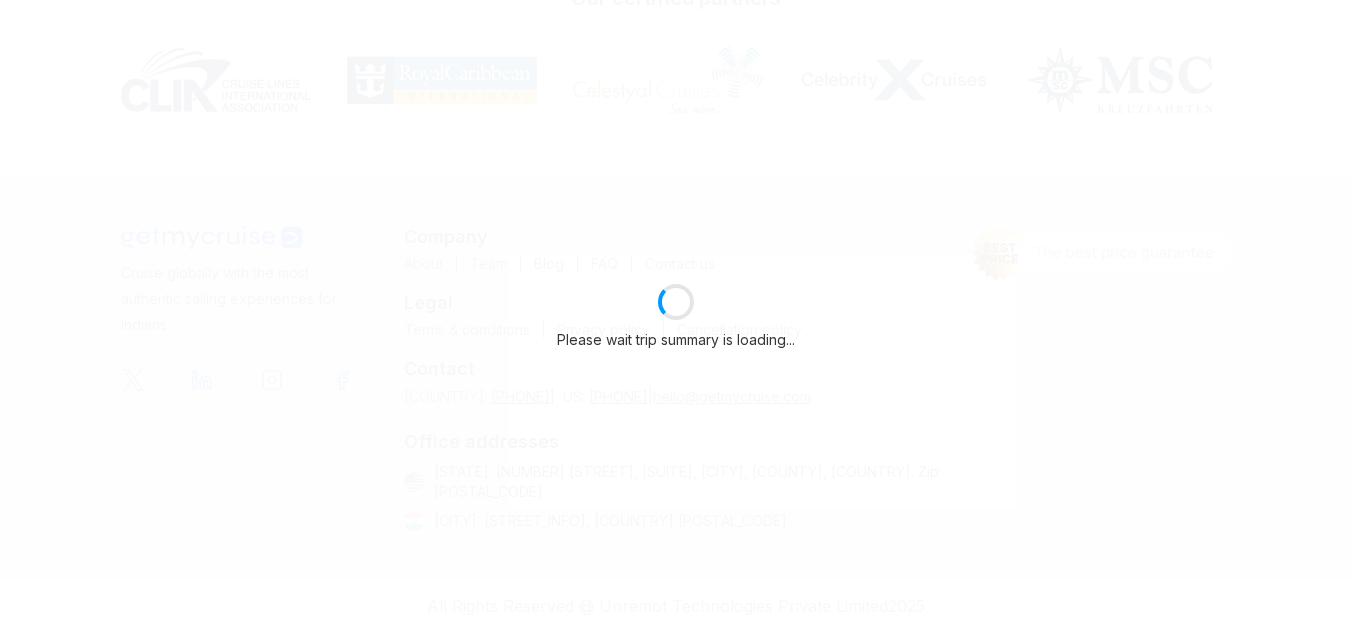 select on "**" 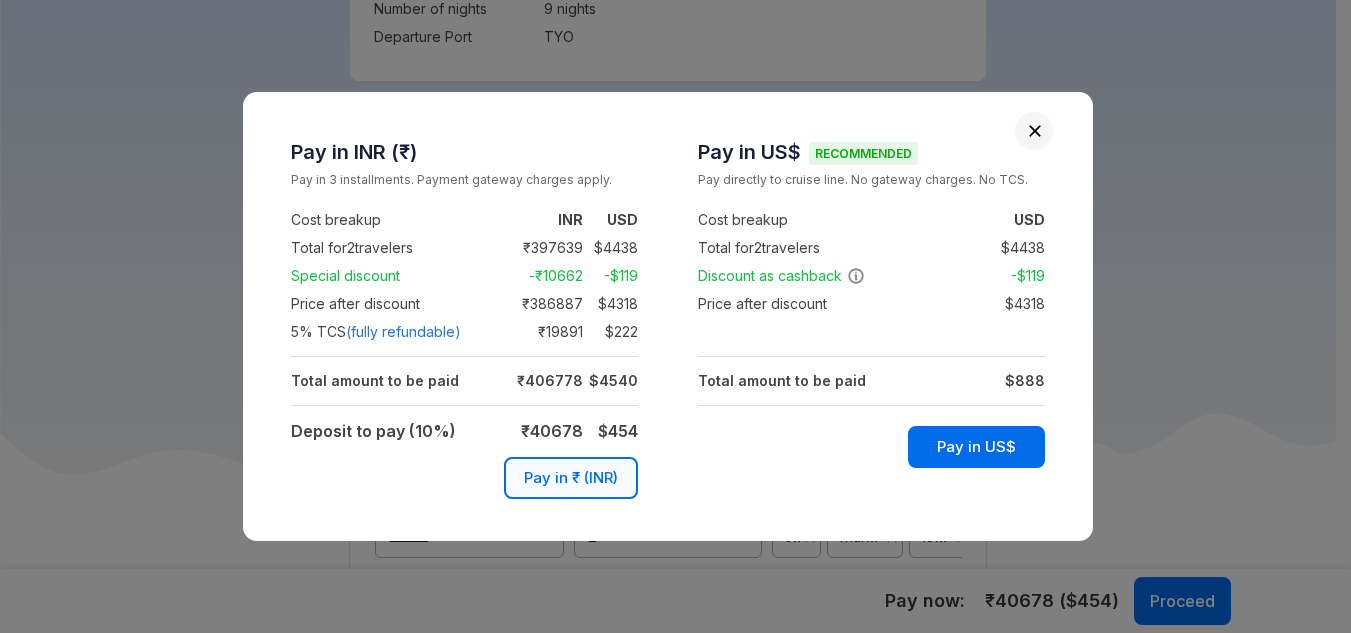 scroll, scrollTop: 22054, scrollLeft: 0, axis: vertical 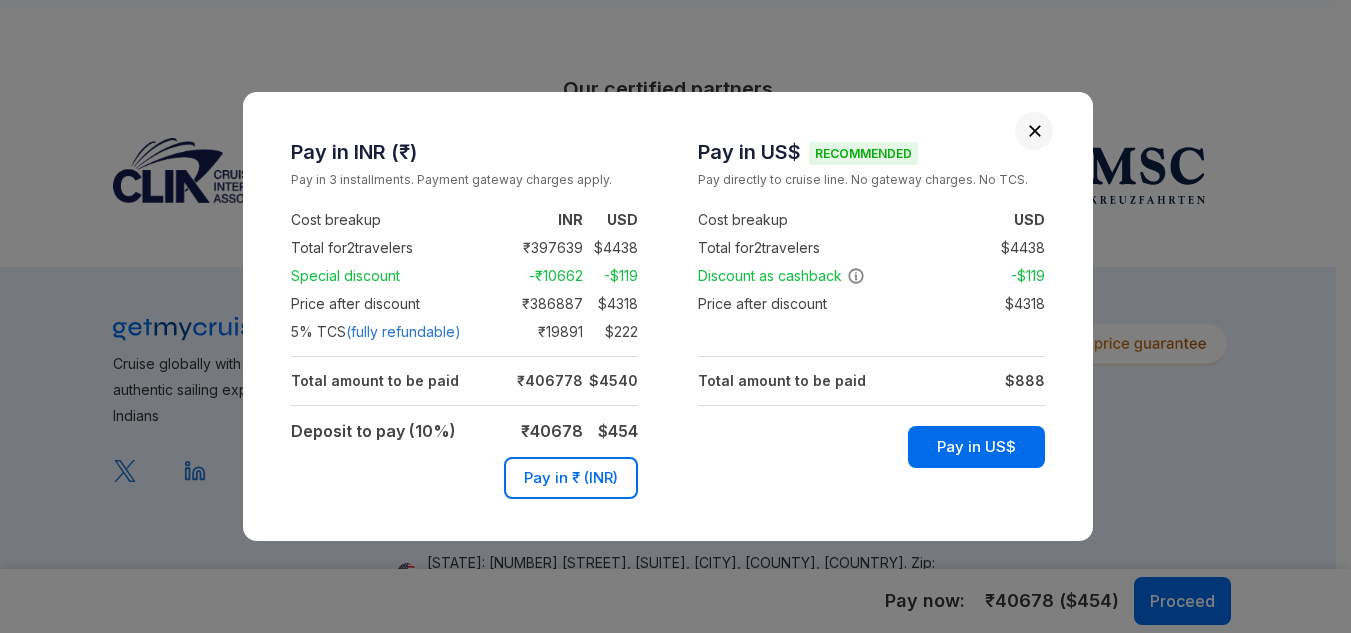 click on "Pay in ₹ (INR)" at bounding box center (571, 478) 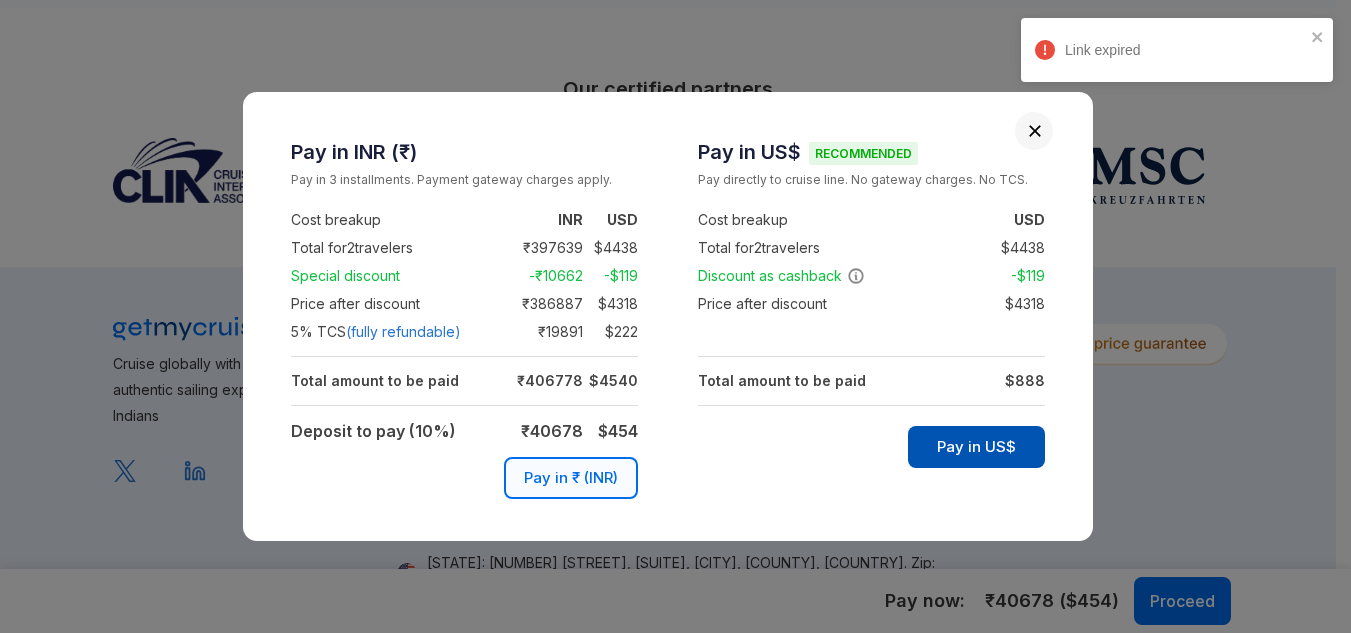 click on "Pay in US$" at bounding box center [976, 447] 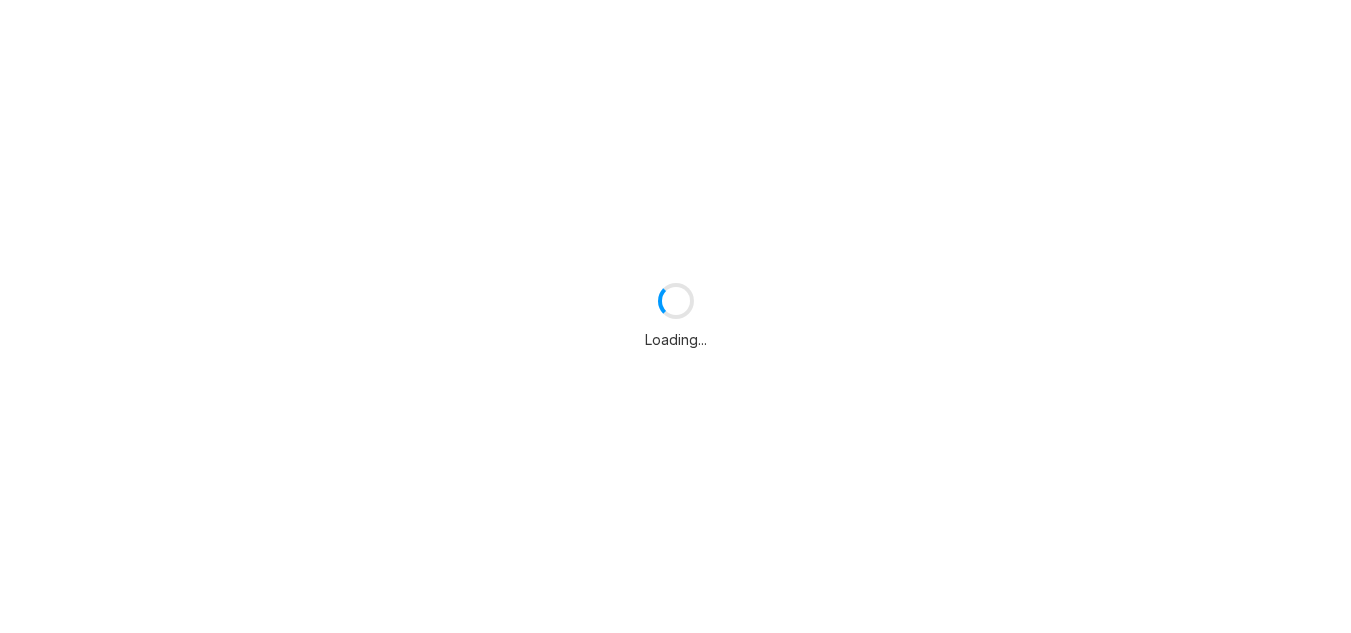 scroll, scrollTop: 0, scrollLeft: 0, axis: both 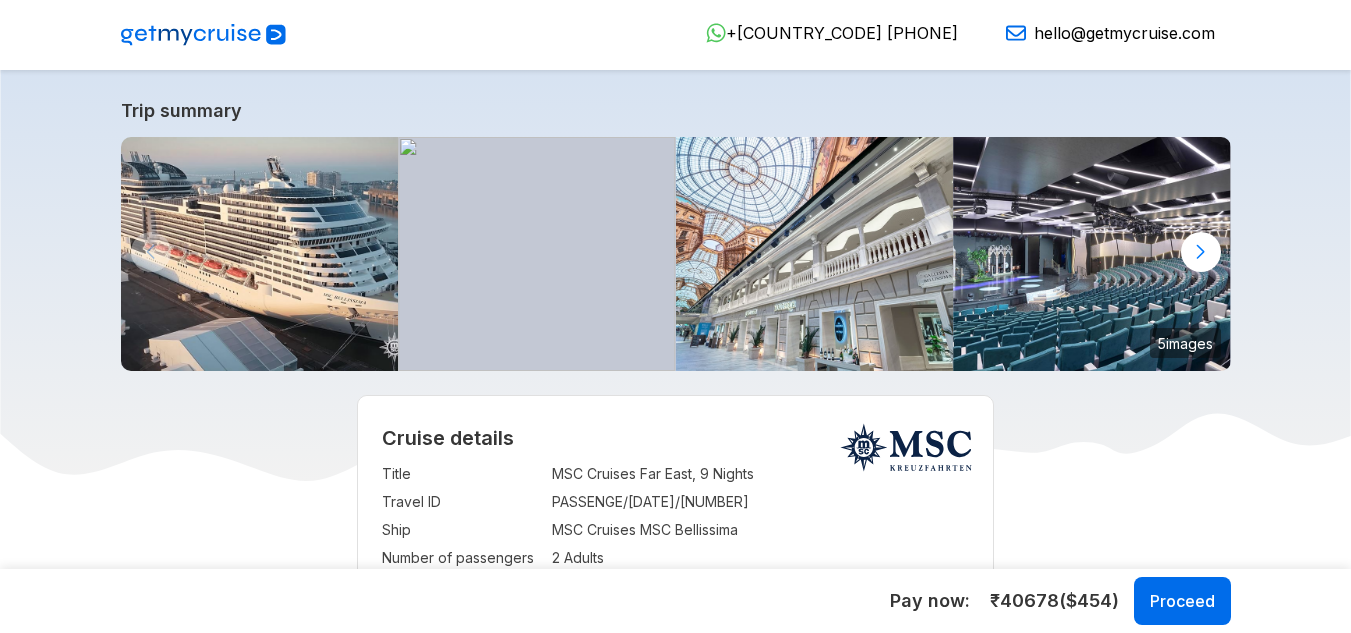 select on "**" 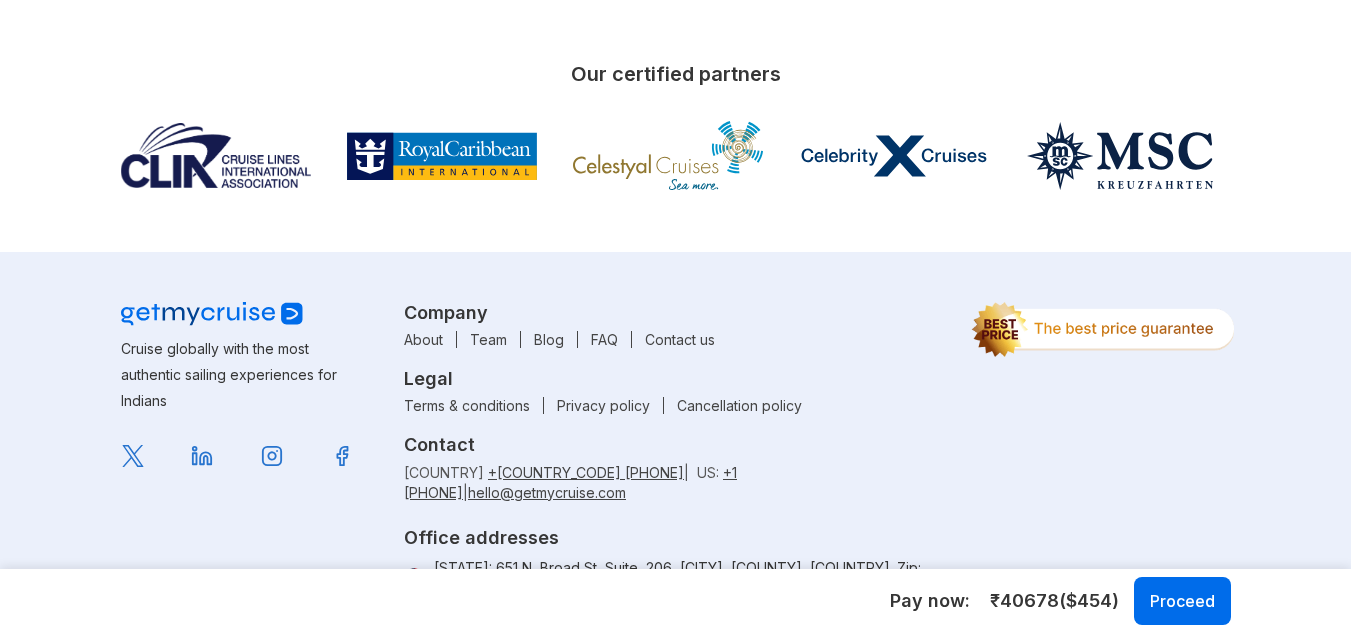 scroll, scrollTop: 0, scrollLeft: 0, axis: both 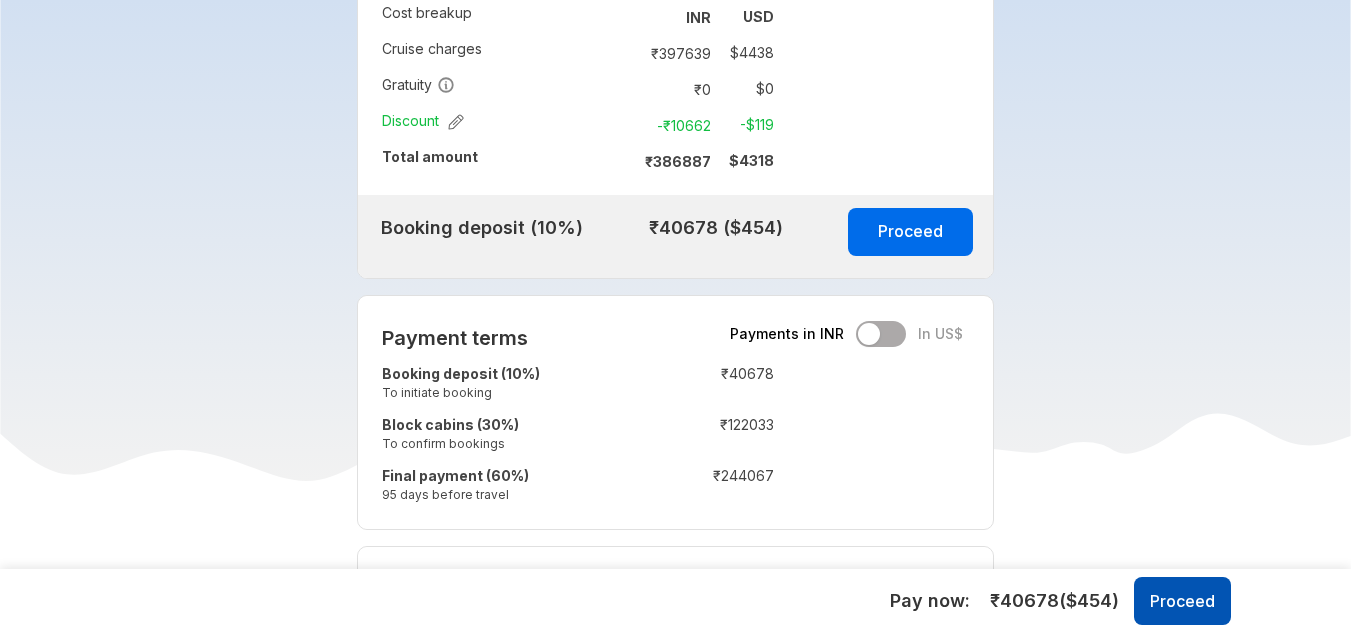 click on "Proceed" at bounding box center [1182, 601] 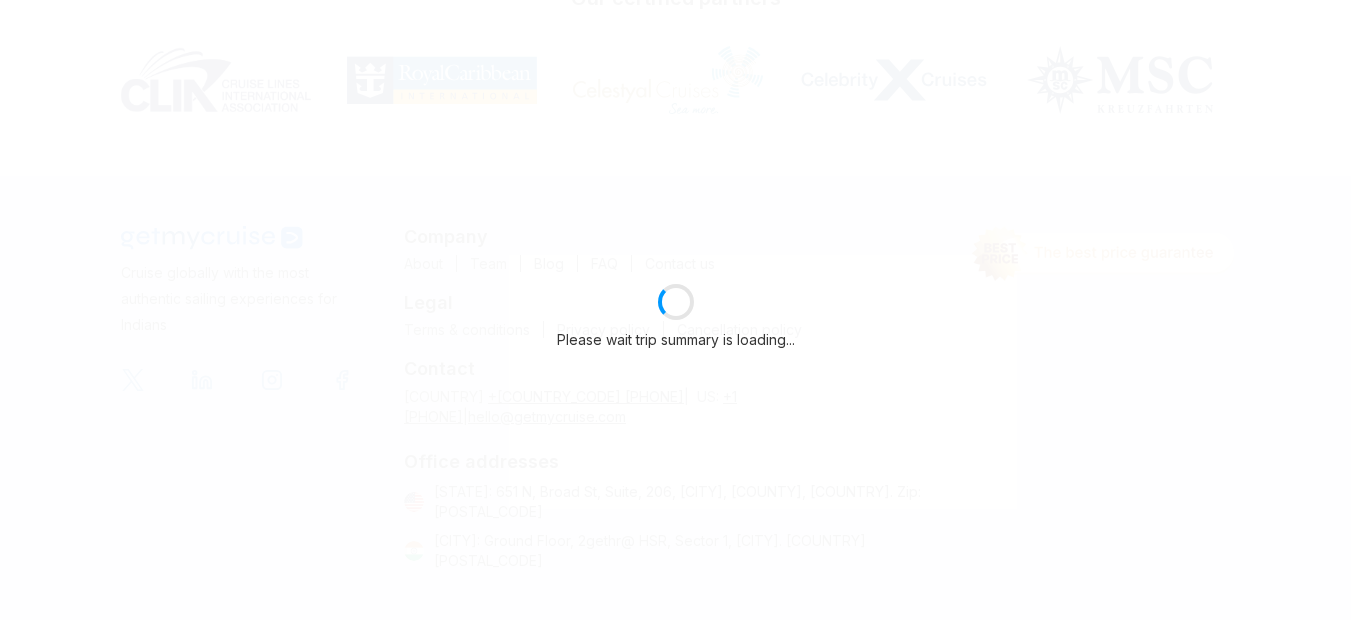 select on "**" 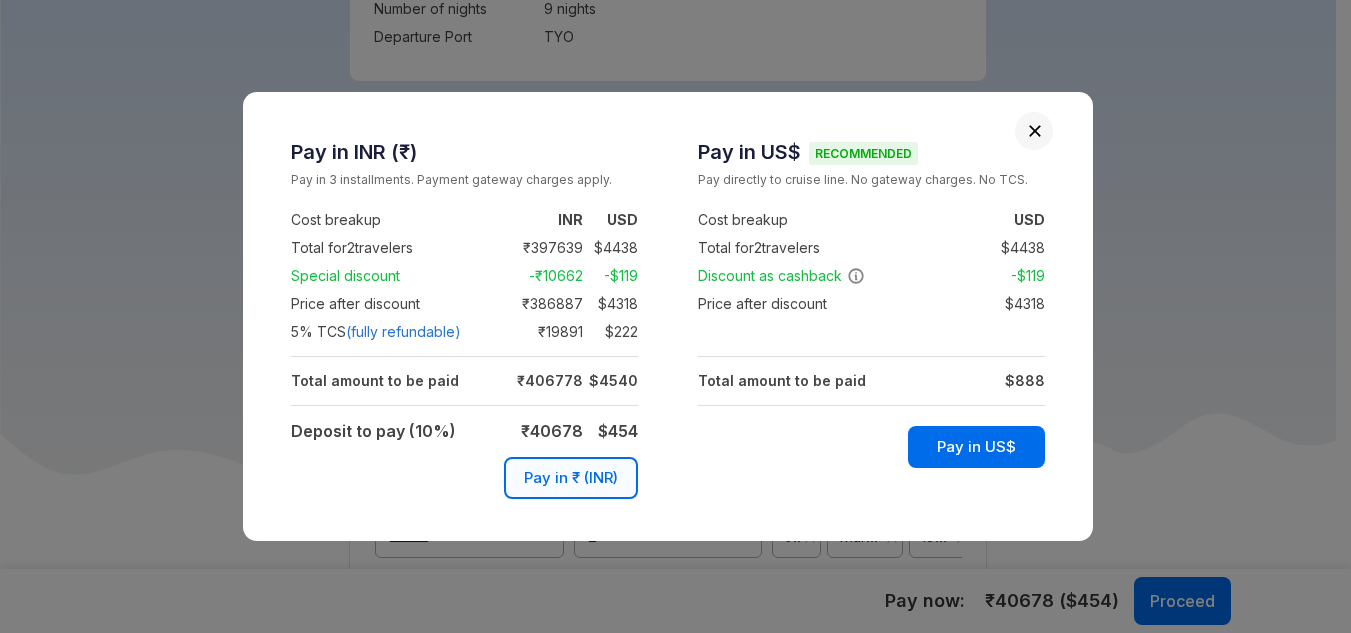 scroll, scrollTop: 1530, scrollLeft: 0, axis: vertical 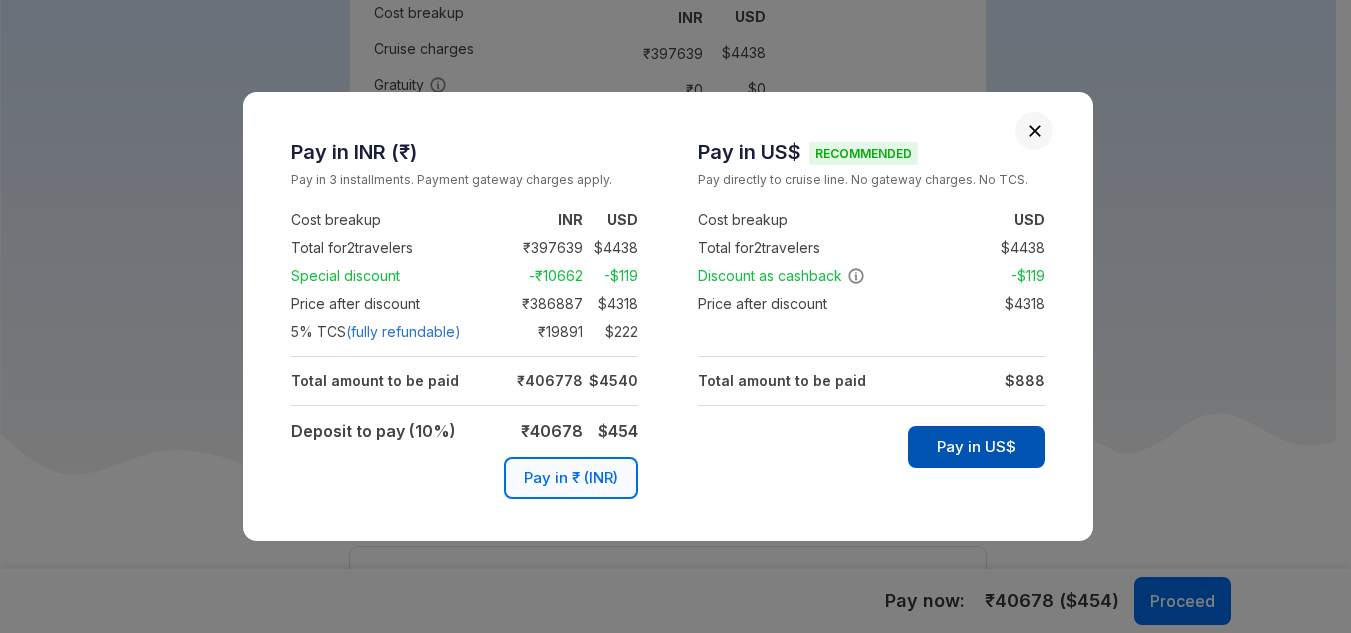 click on "Pay in US$" at bounding box center (976, 447) 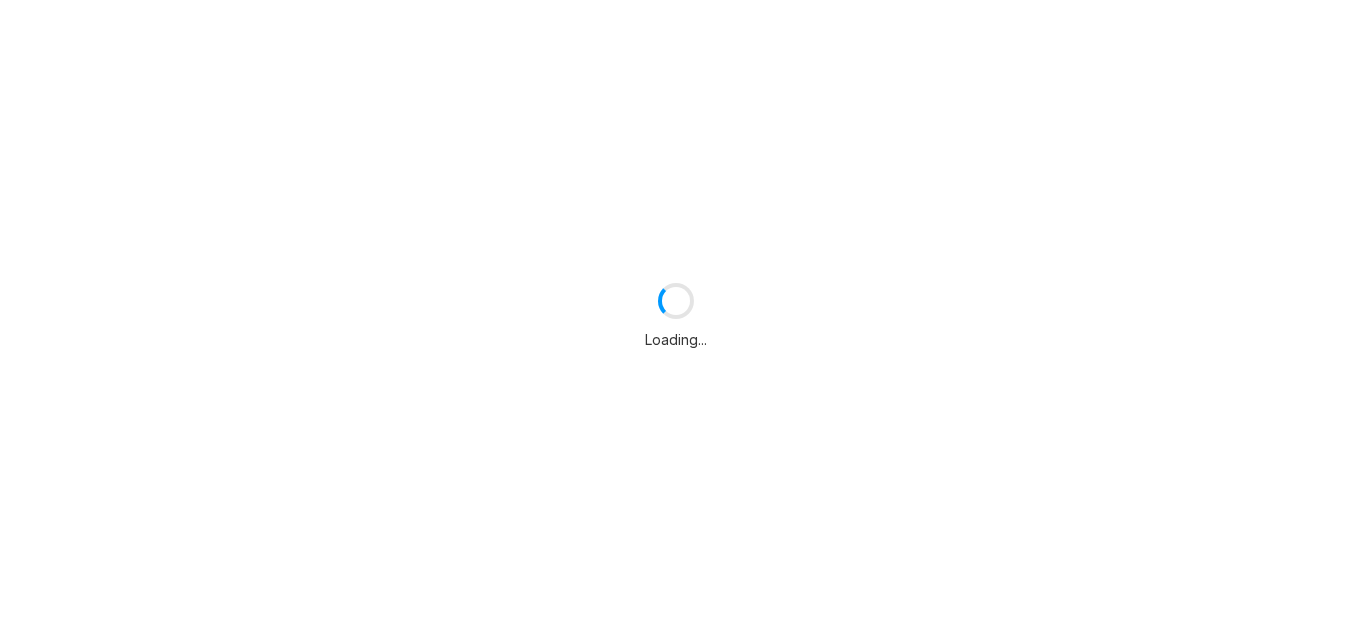 scroll, scrollTop: 0, scrollLeft: 0, axis: both 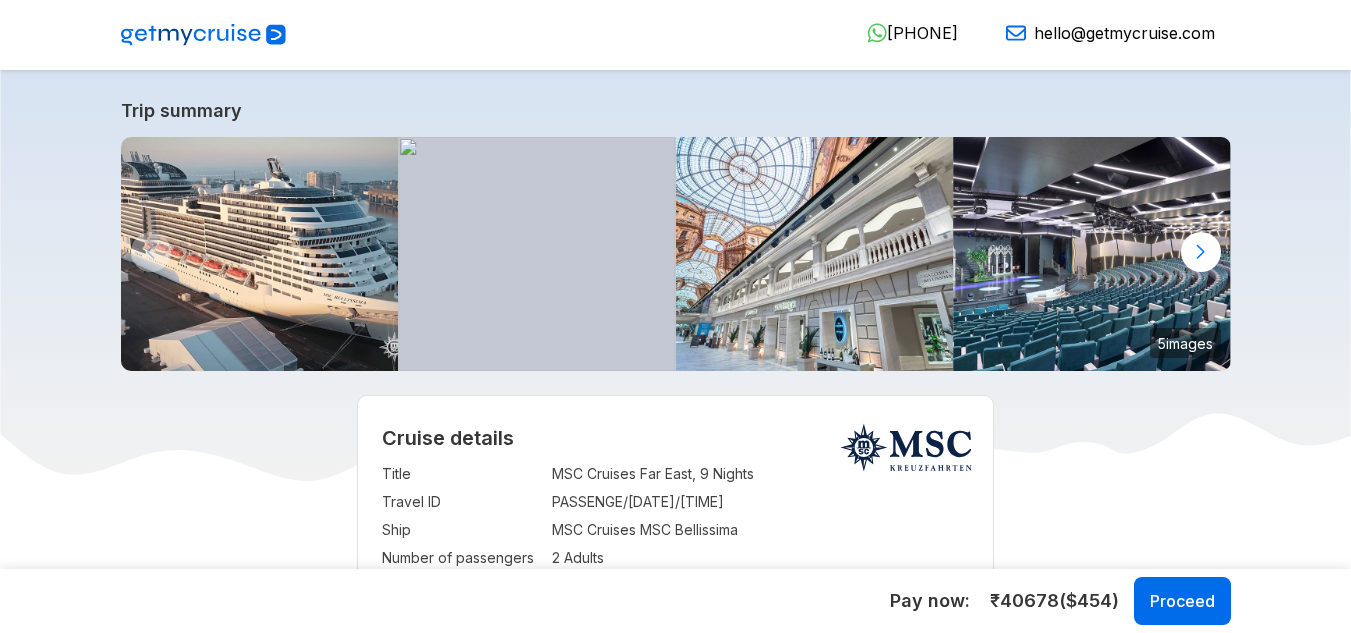 select on "**" 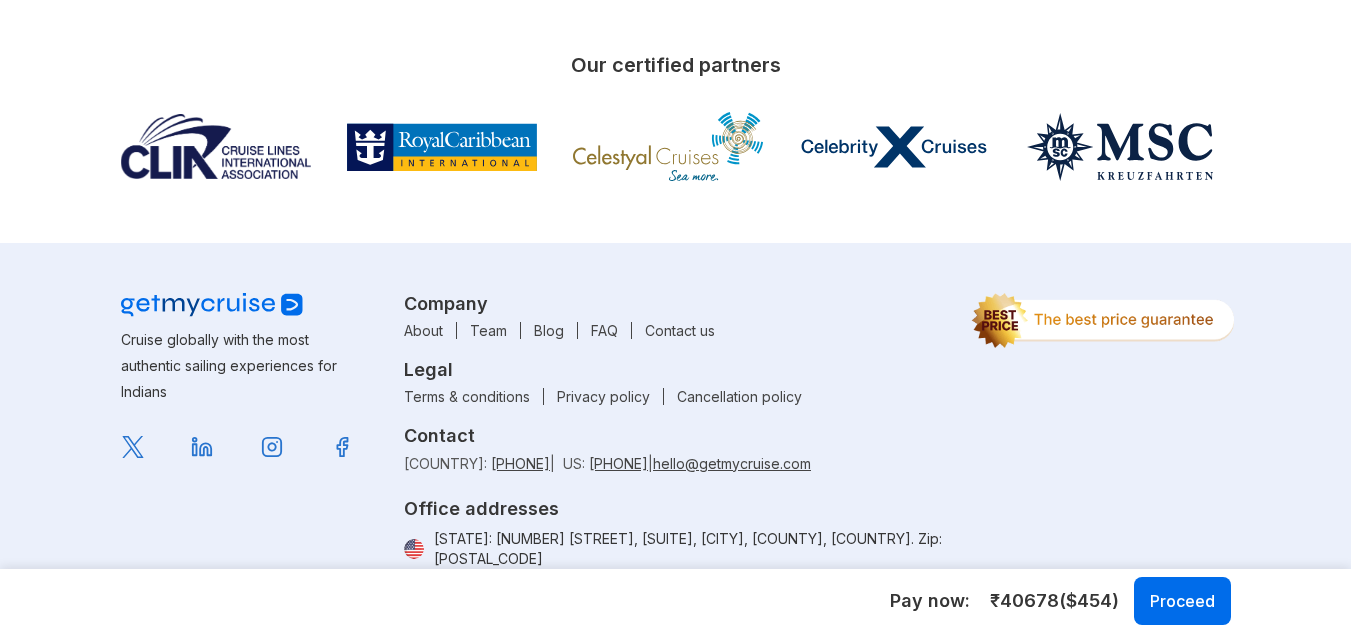 scroll, scrollTop: 0, scrollLeft: 0, axis: both 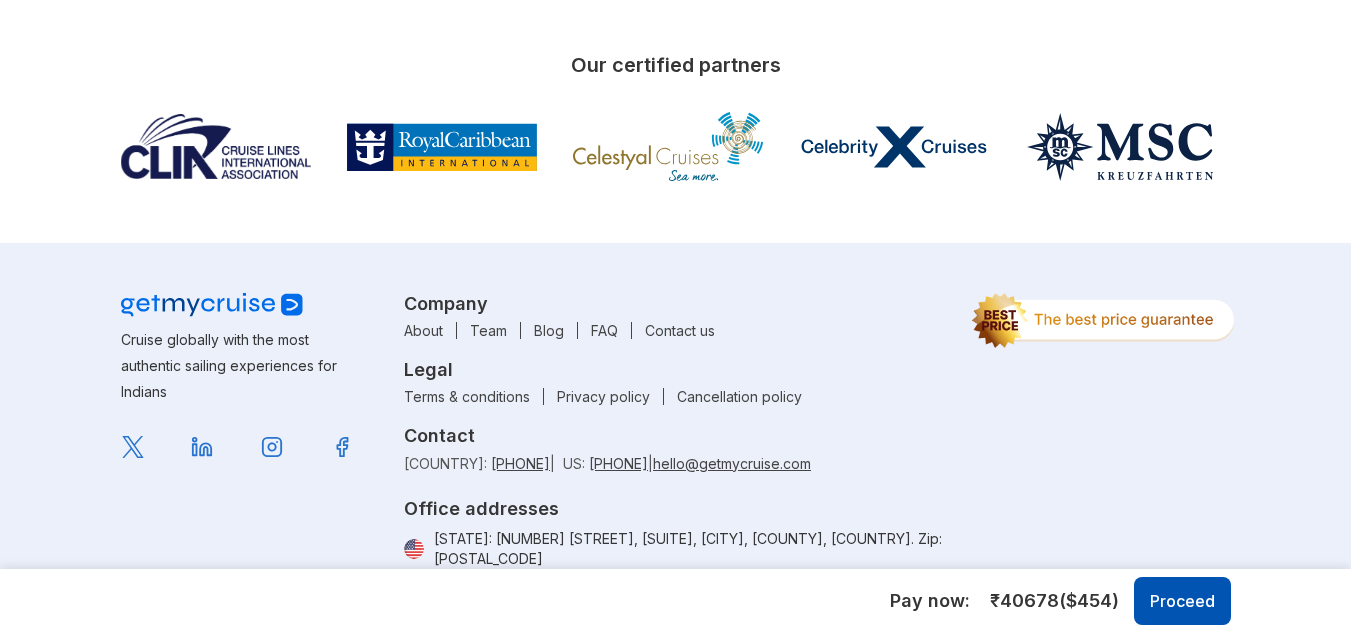 click on "Proceed" at bounding box center (1182, 601) 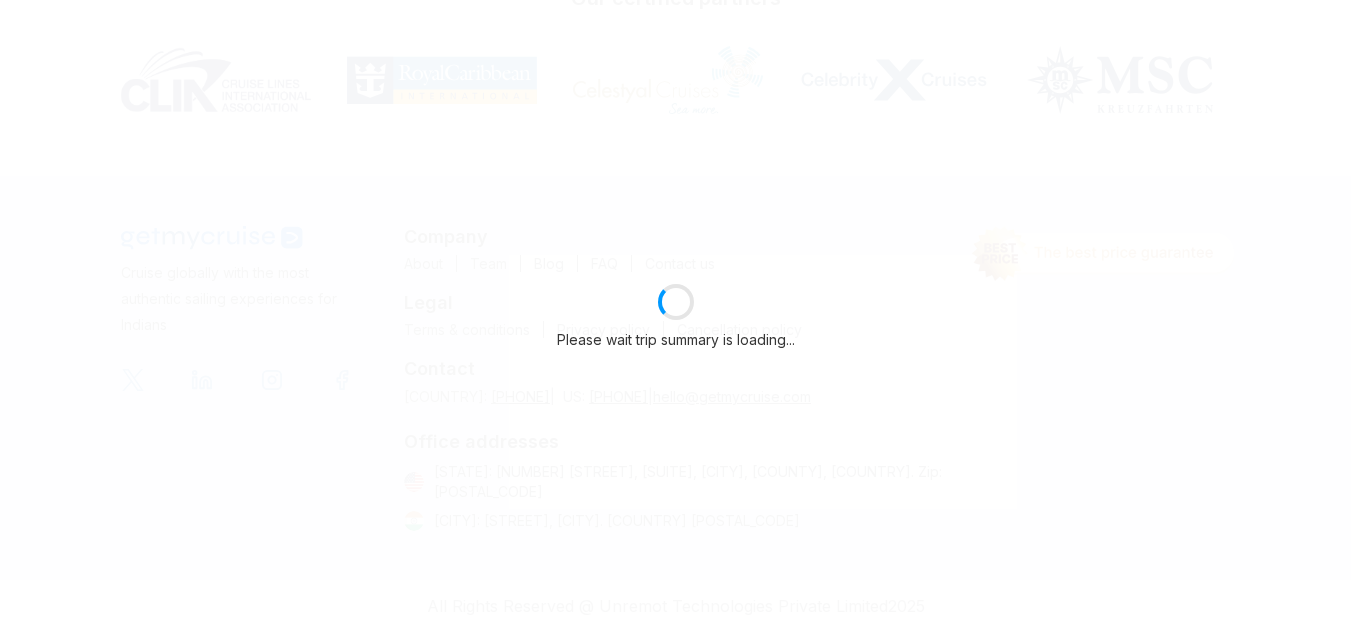 select on "**" 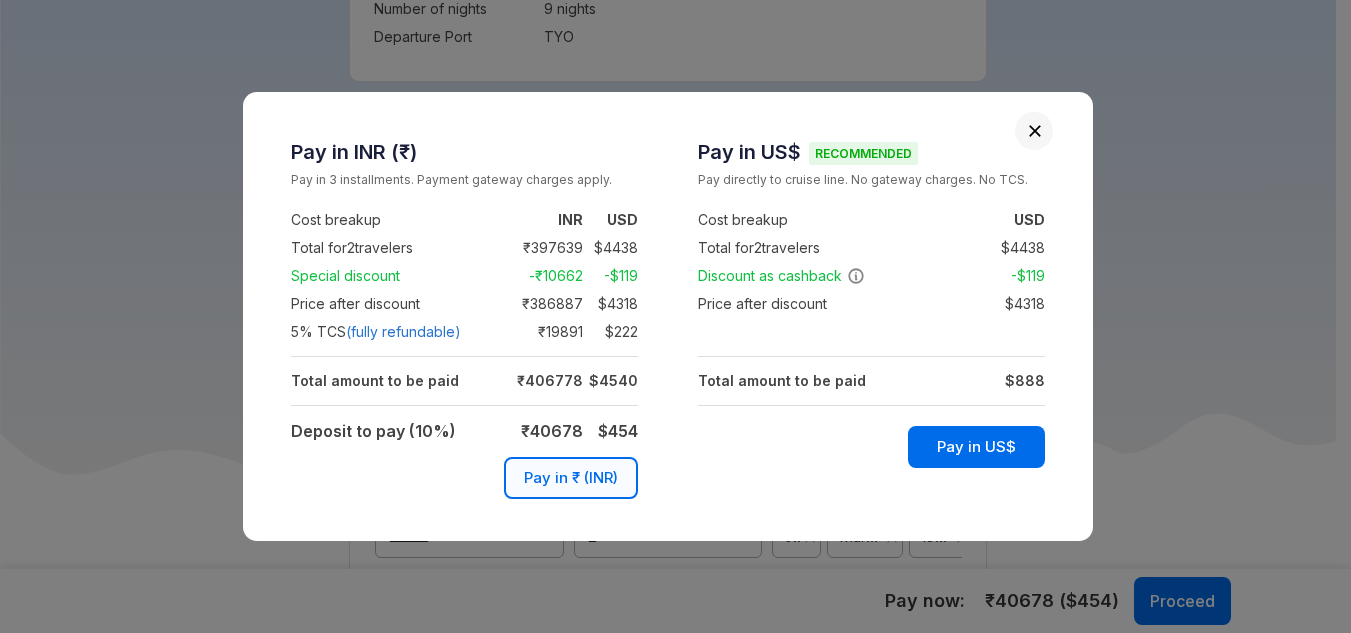 scroll, scrollTop: 22060, scrollLeft: 0, axis: vertical 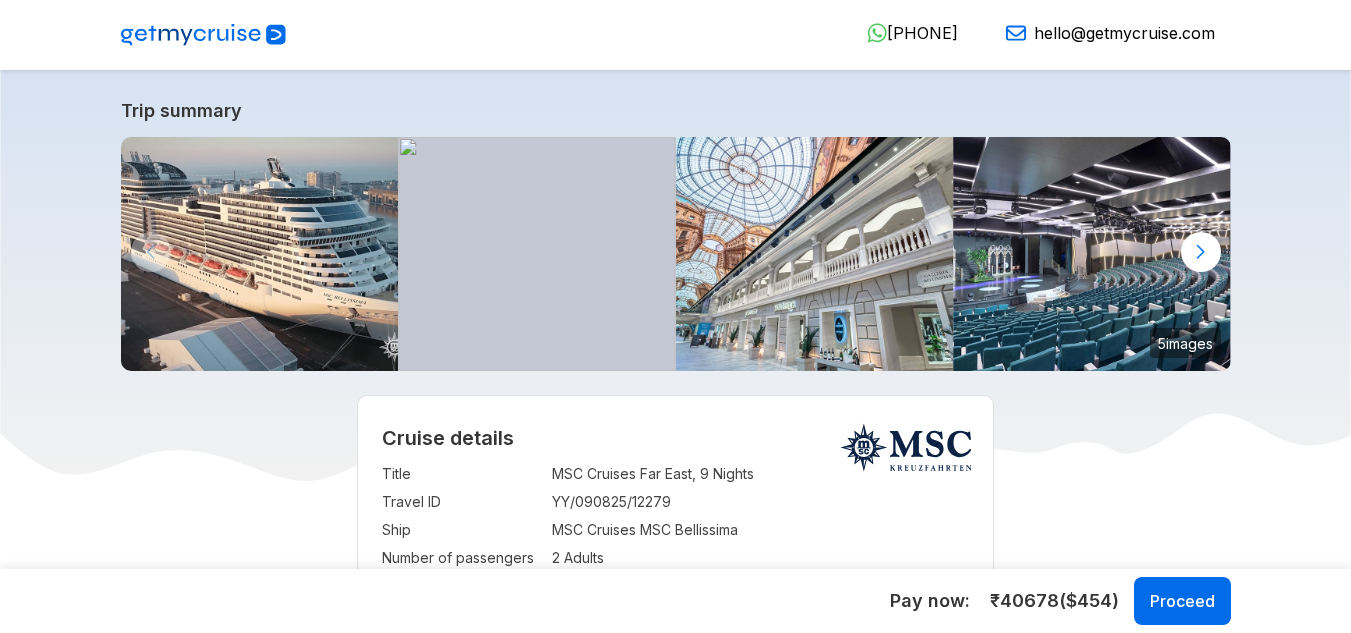select on "**" 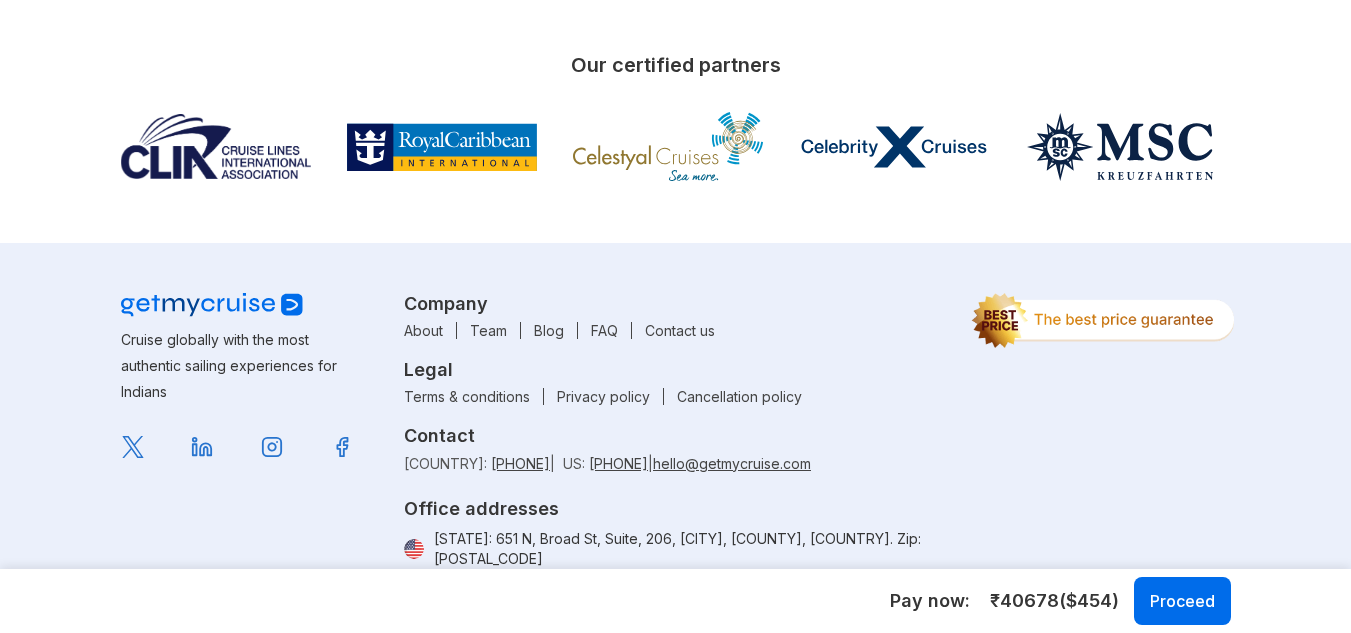 scroll, scrollTop: 0, scrollLeft: 0, axis: both 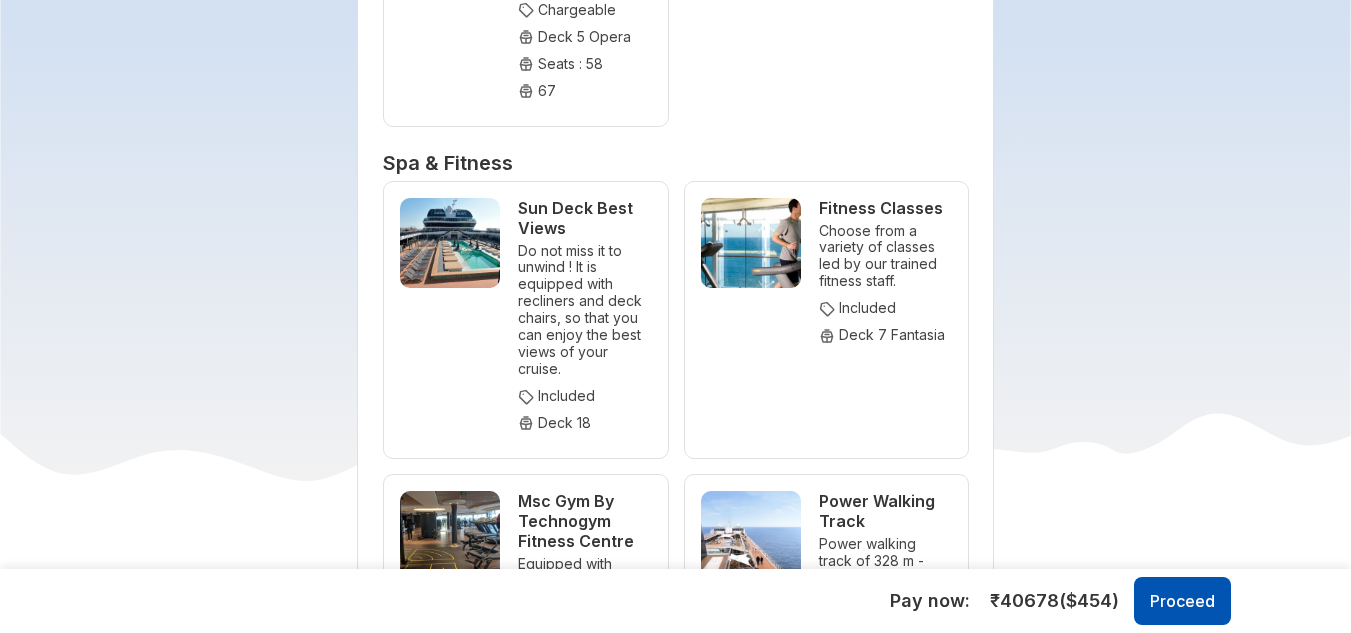 click on "Proceed" at bounding box center [1182, 601] 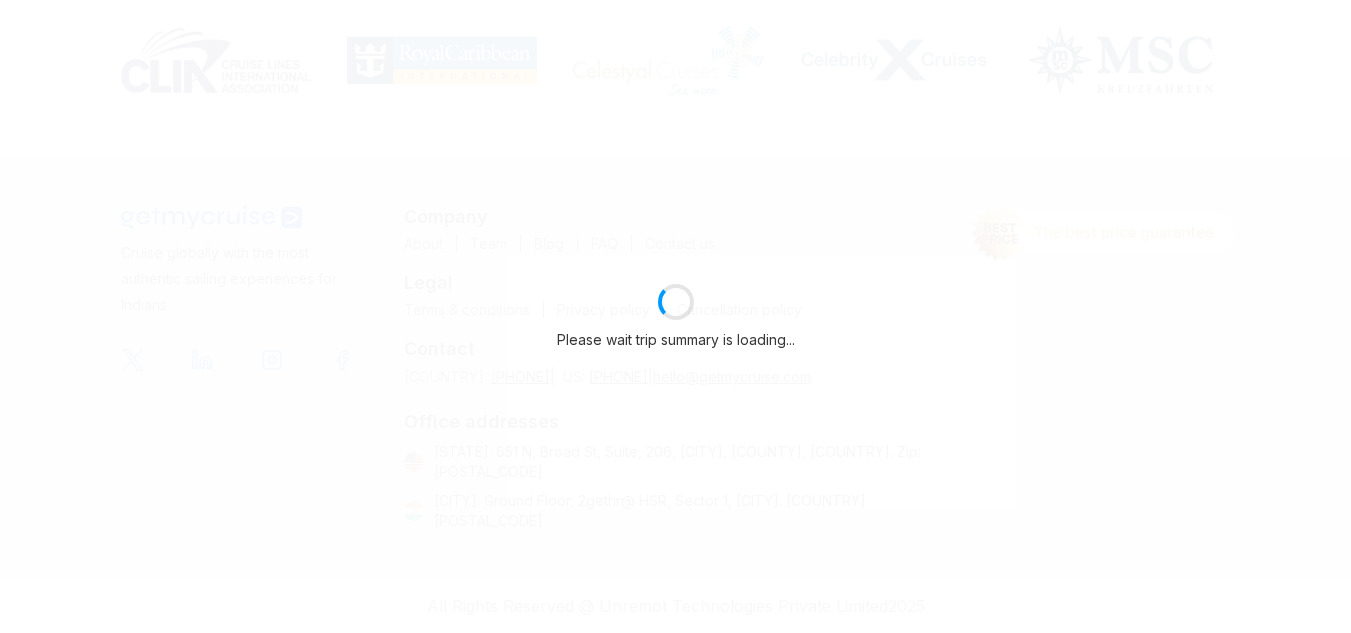 scroll, scrollTop: 605, scrollLeft: 0, axis: vertical 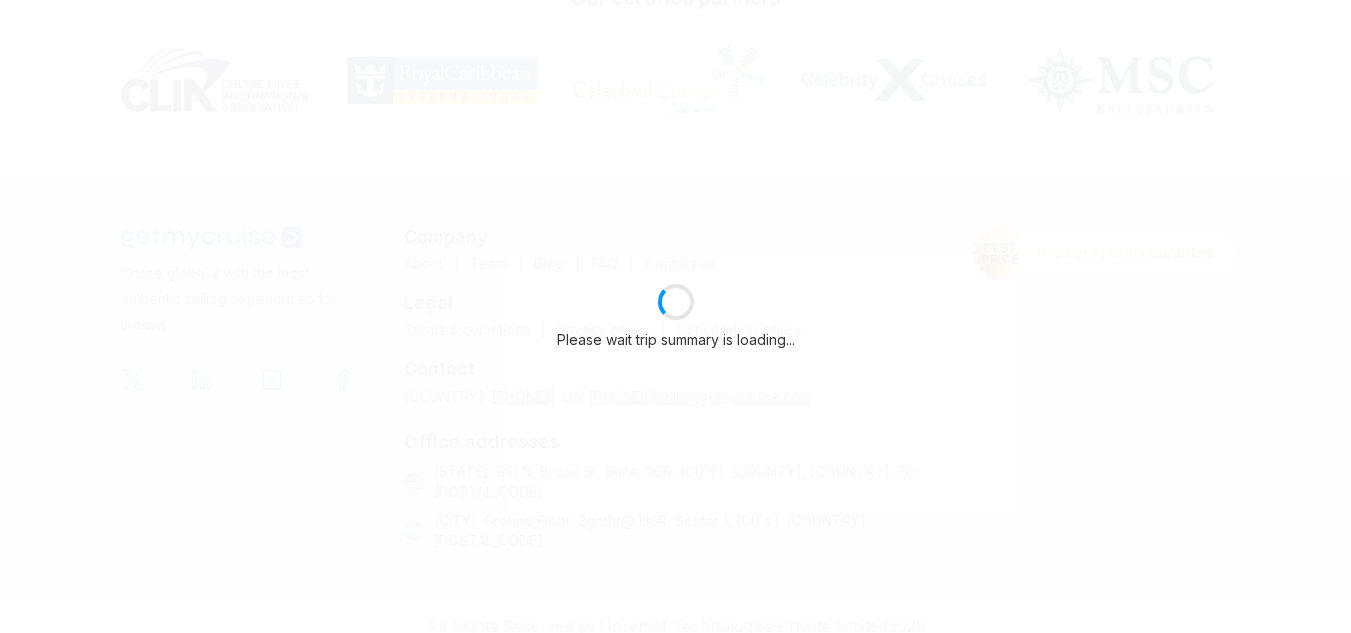 select on "**" 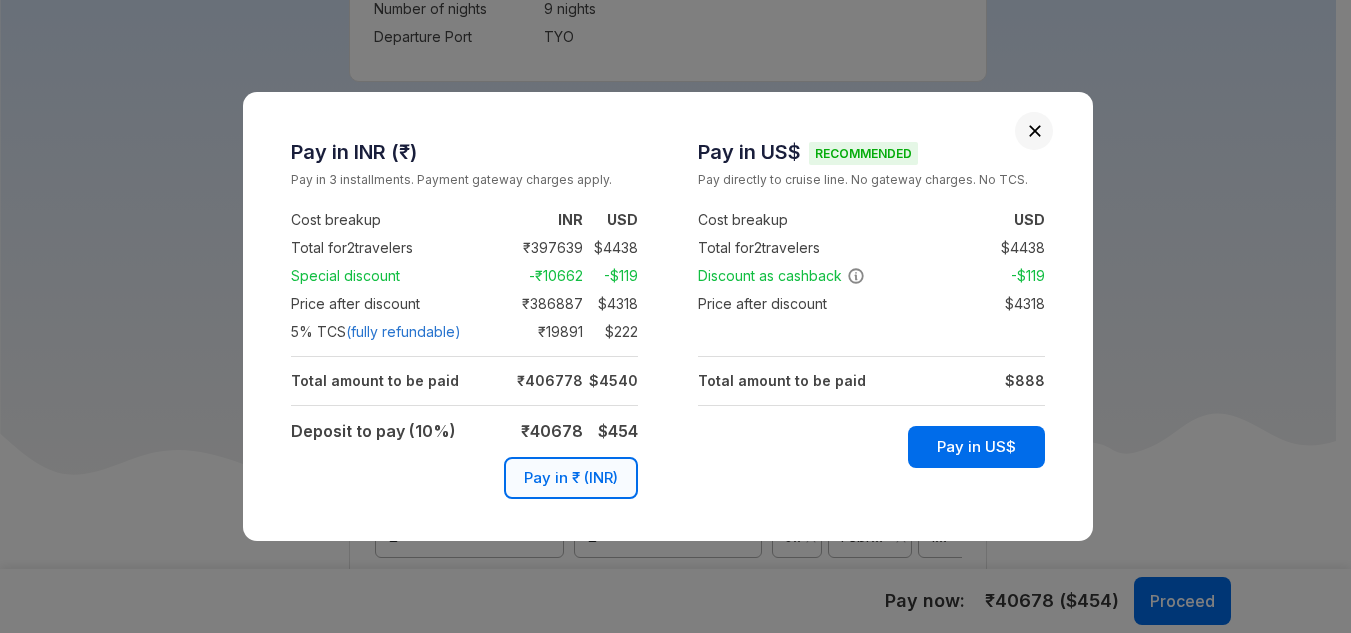 scroll, scrollTop: 17630, scrollLeft: 0, axis: vertical 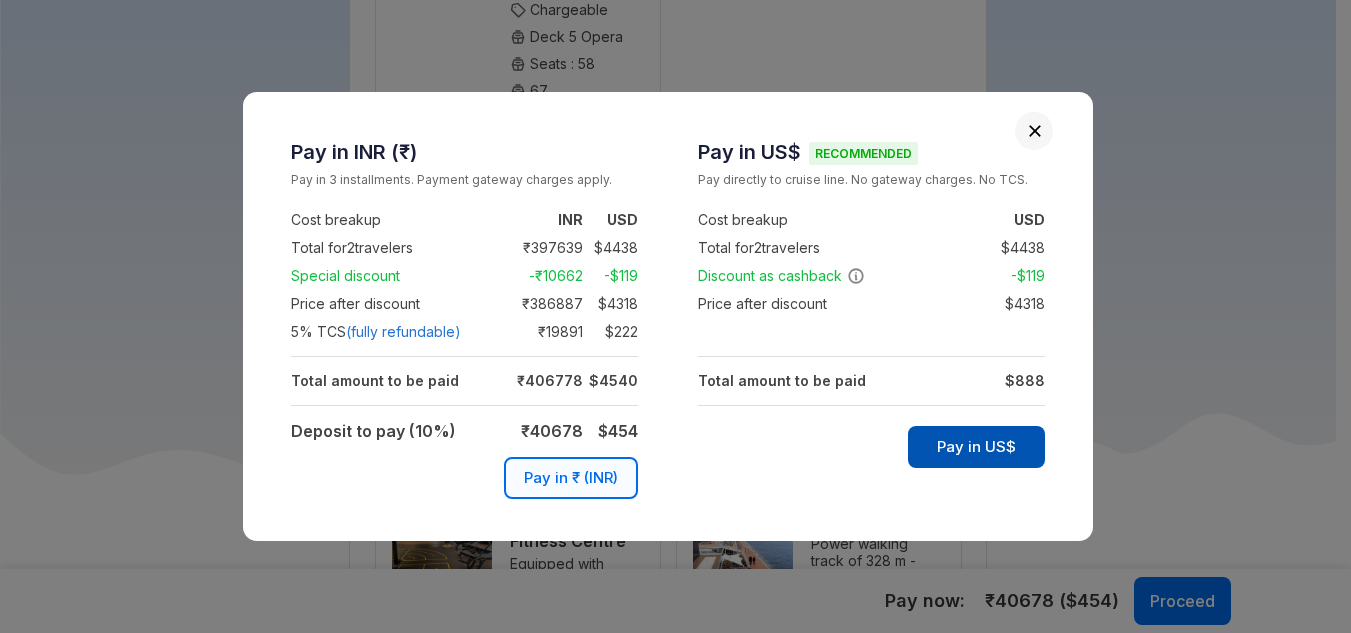 click on "Pay in US$" at bounding box center [976, 447] 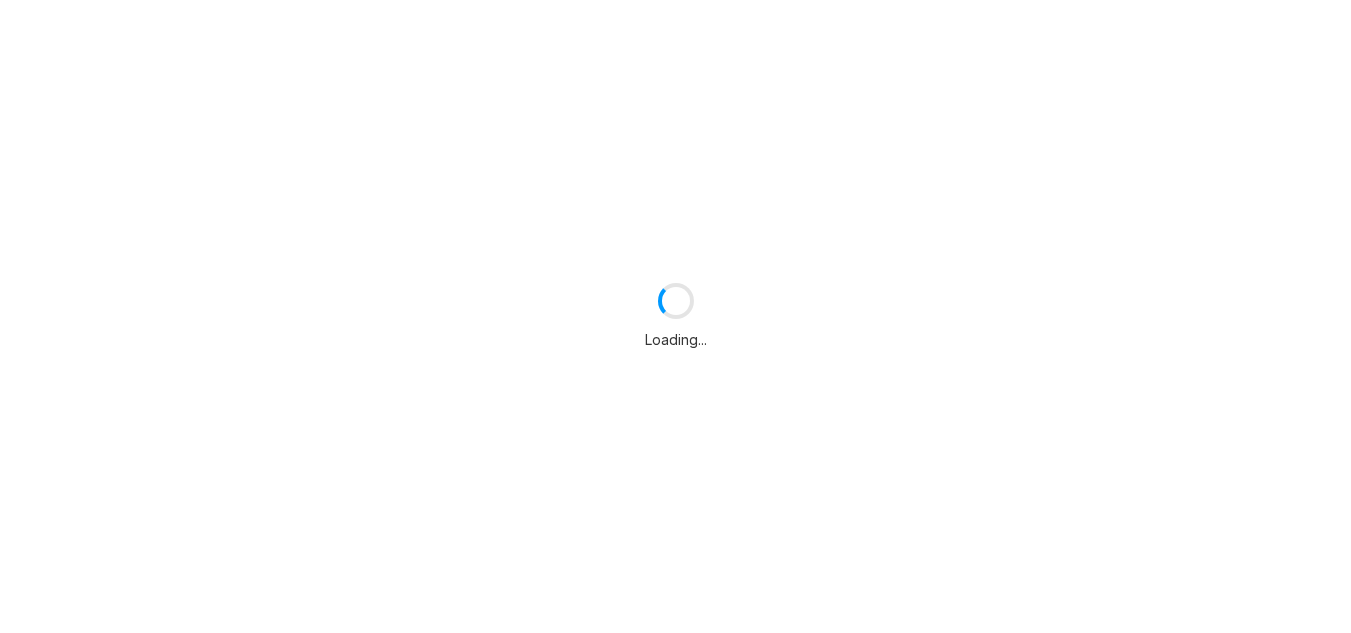 scroll, scrollTop: 0, scrollLeft: 0, axis: both 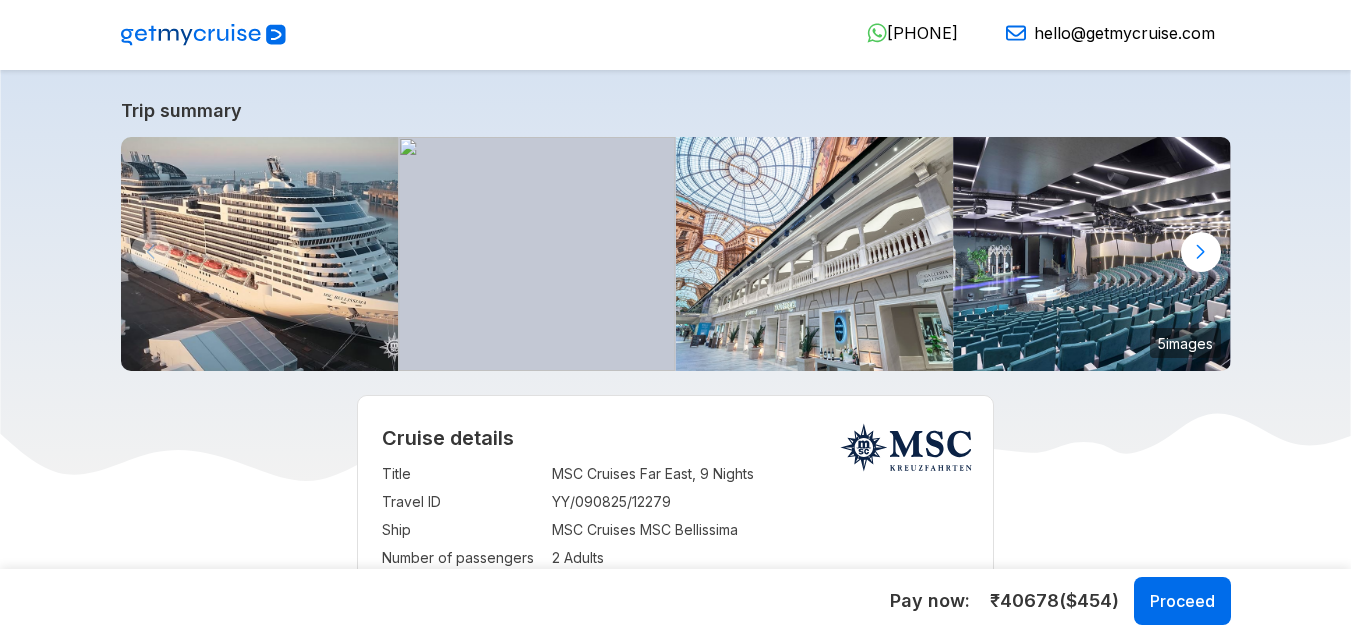 select on "**" 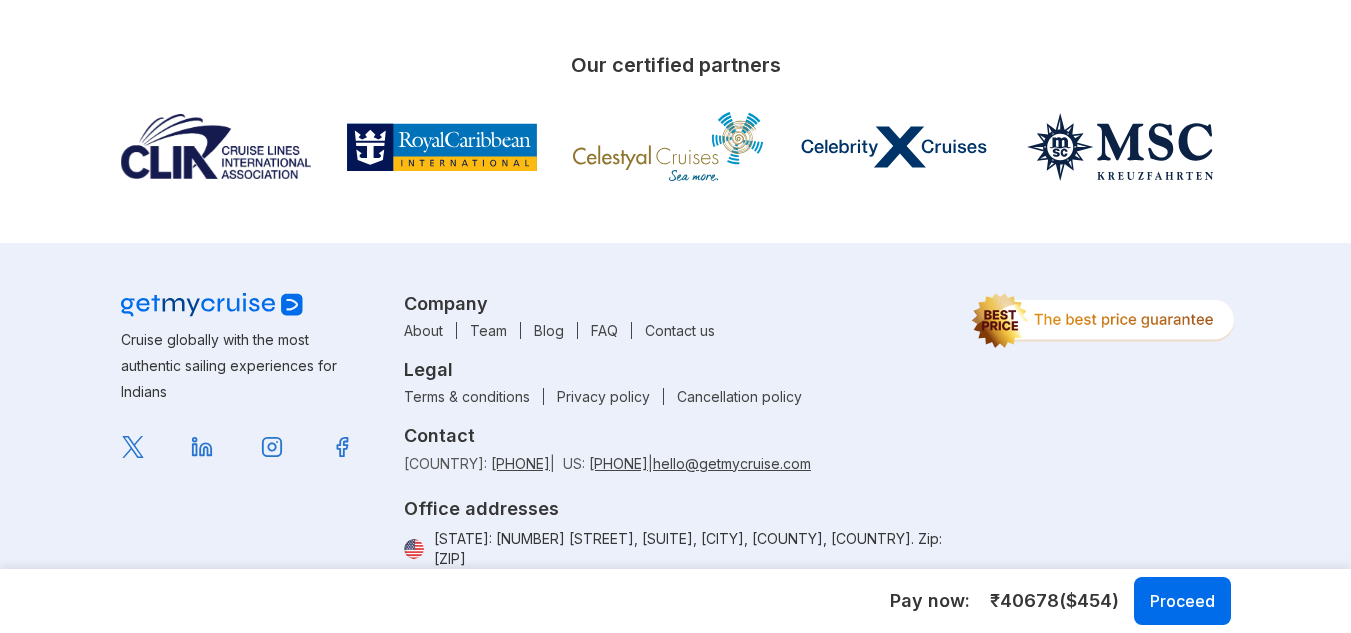 scroll, scrollTop: 0, scrollLeft: 0, axis: both 